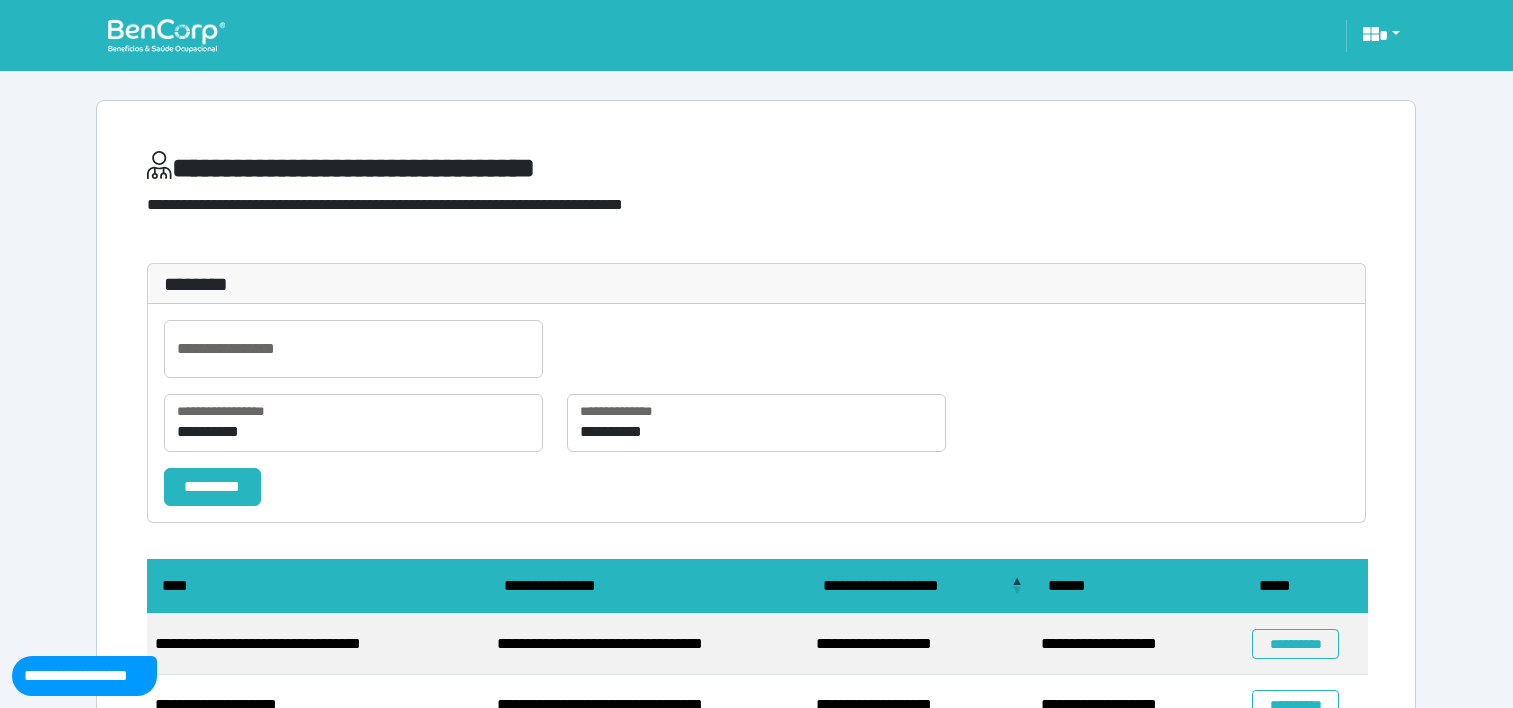 scroll, scrollTop: 593, scrollLeft: 0, axis: vertical 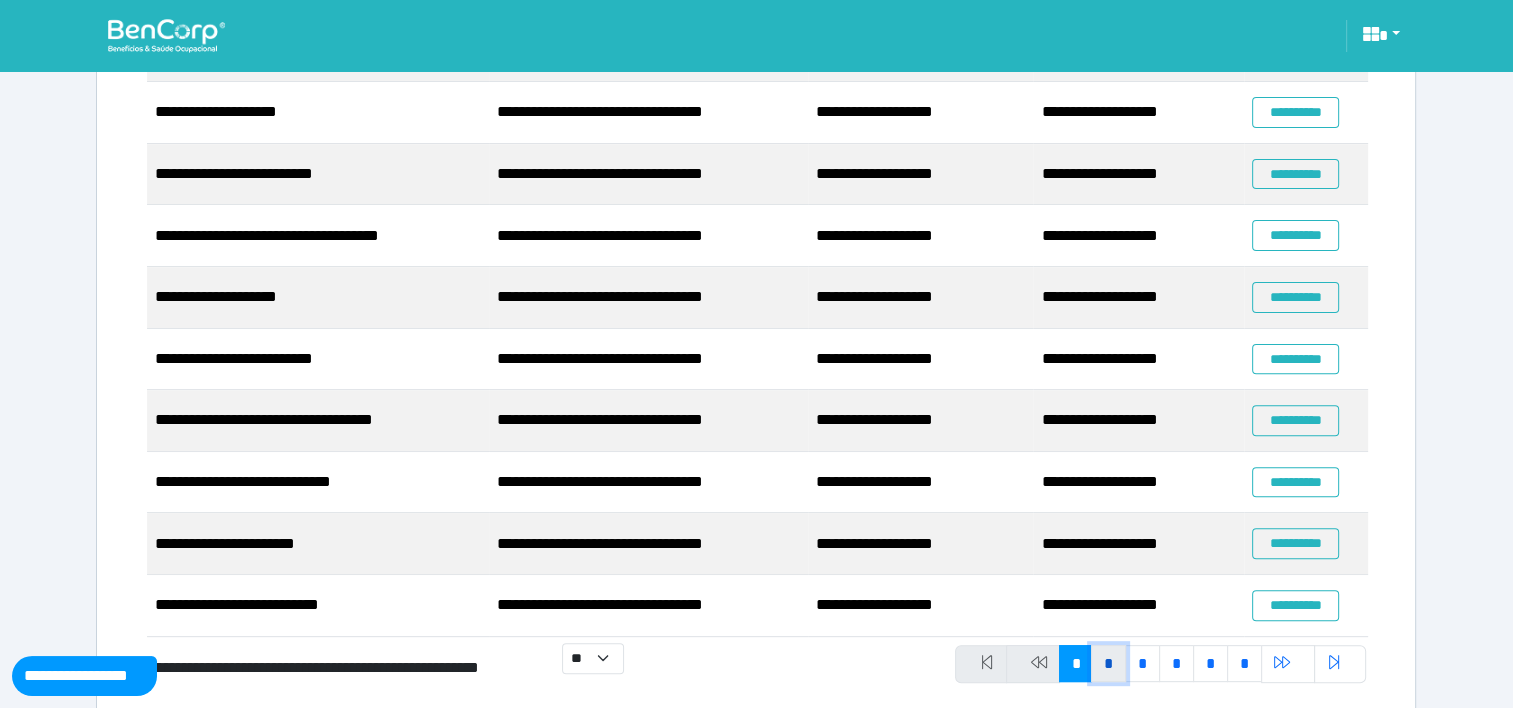 click on "*" at bounding box center [1108, 664] 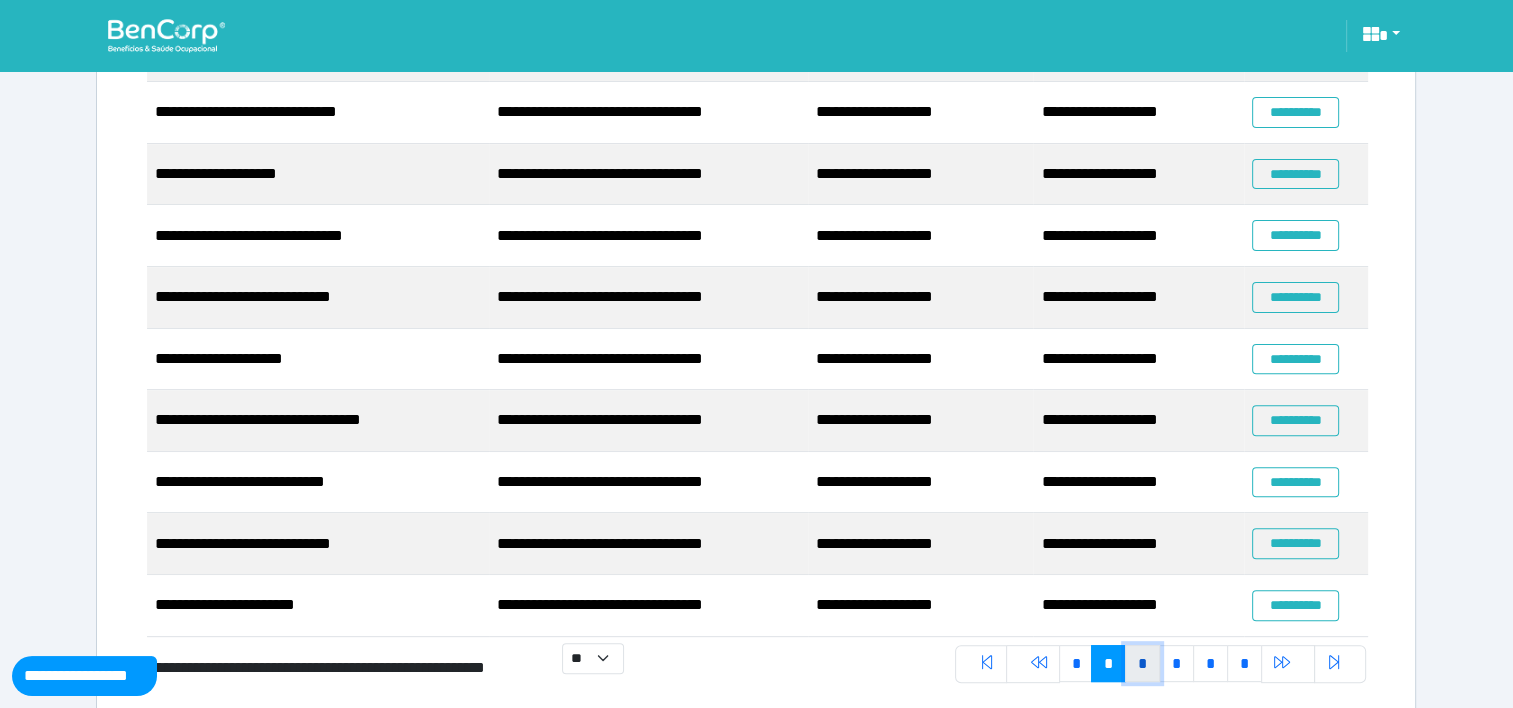 click on "*" at bounding box center (1142, 664) 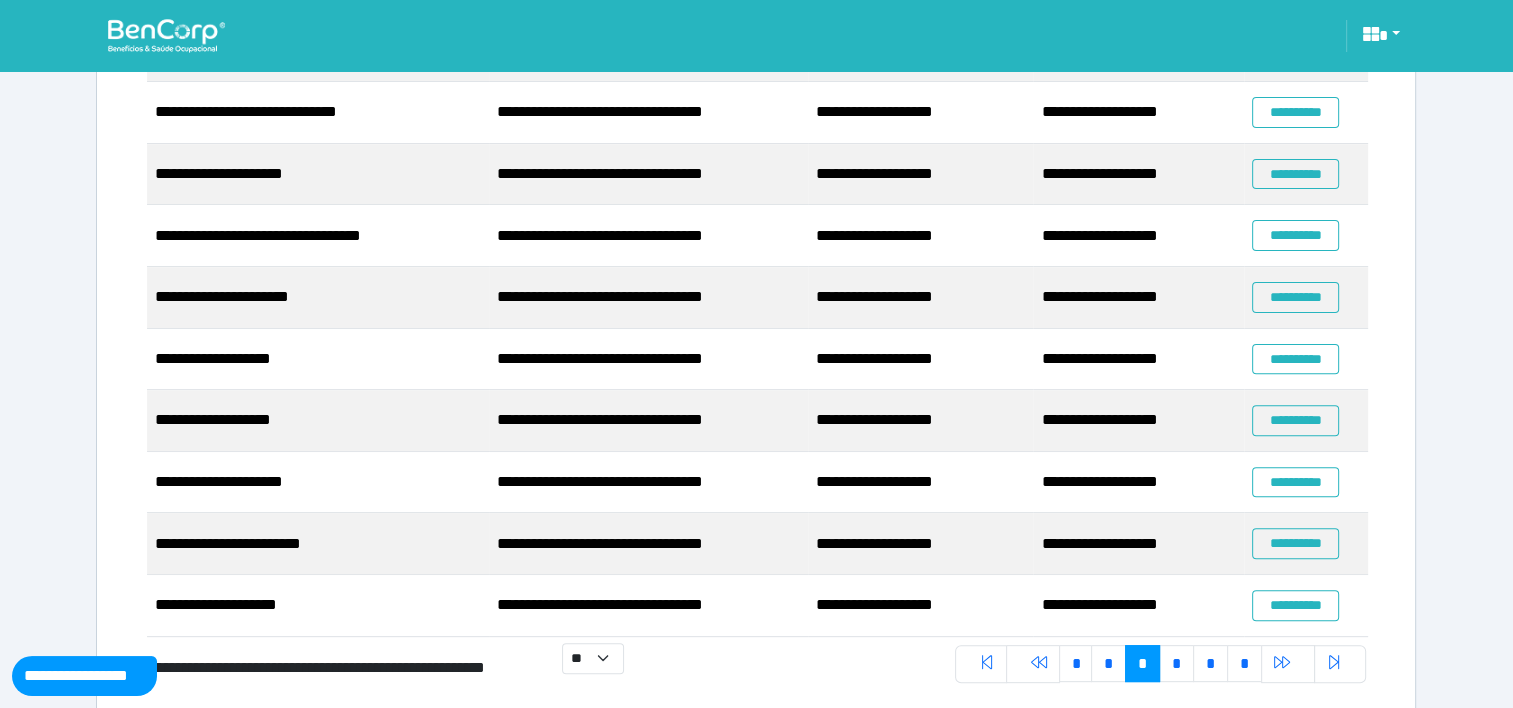 drag, startPoint x: 1505, startPoint y: 482, endPoint x: 1531, endPoint y: 269, distance: 214.581 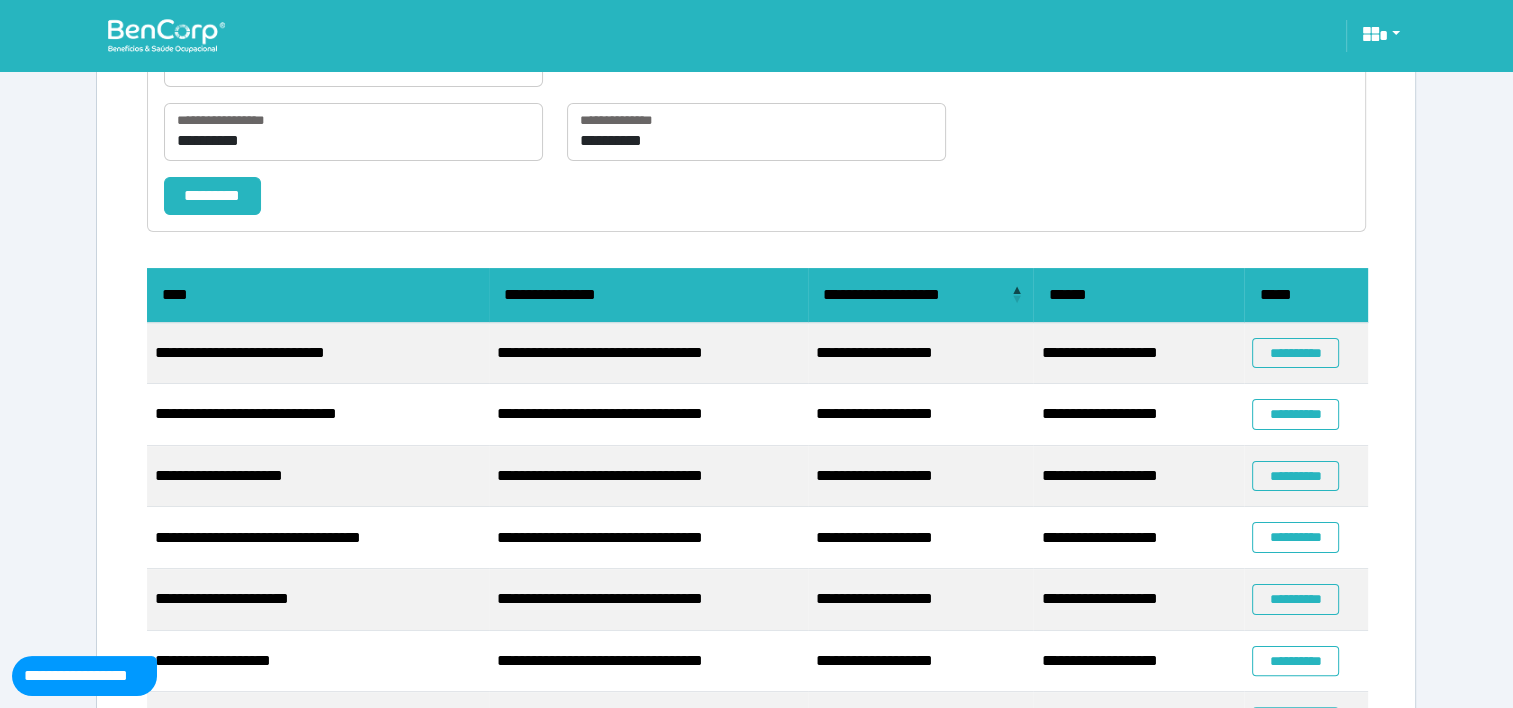 scroll, scrollTop: 260, scrollLeft: 0, axis: vertical 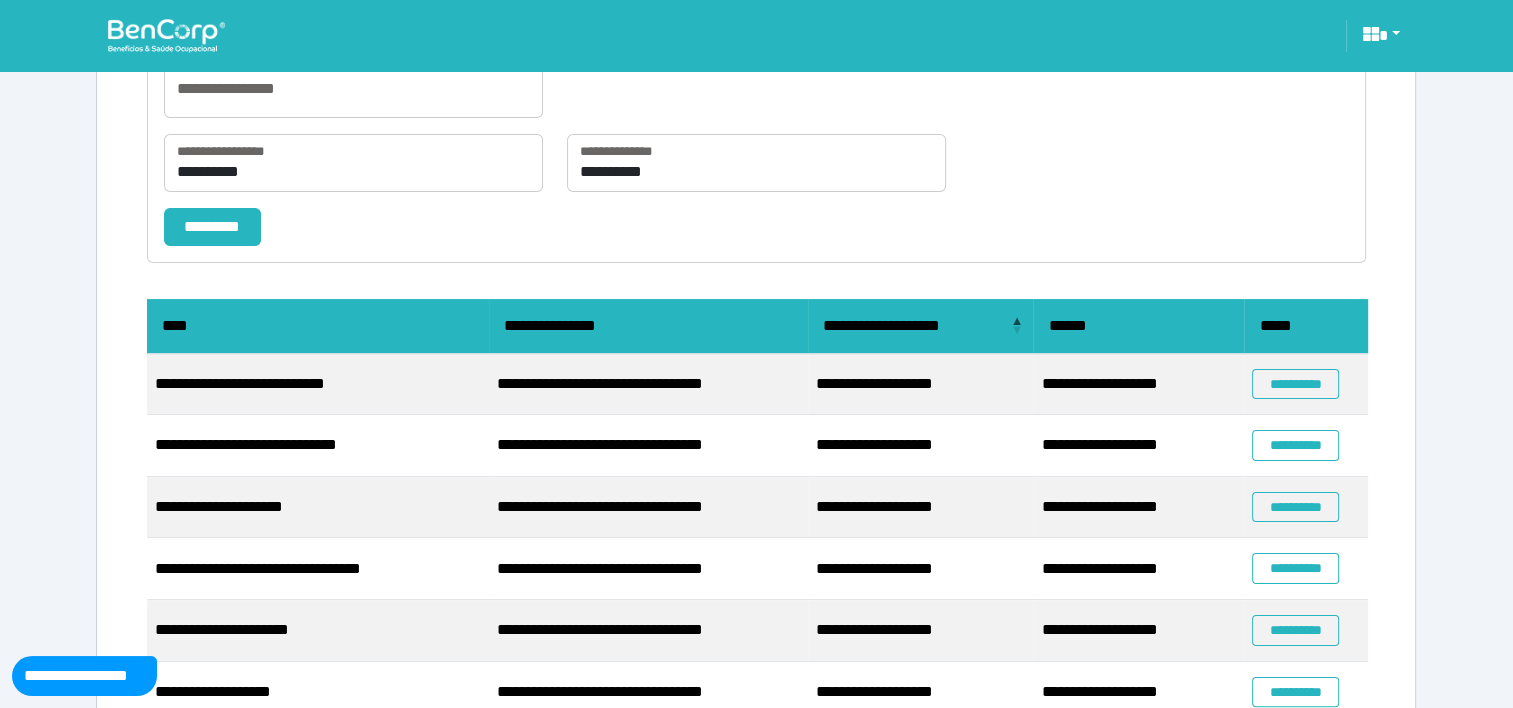 click at bounding box center (166, 35) 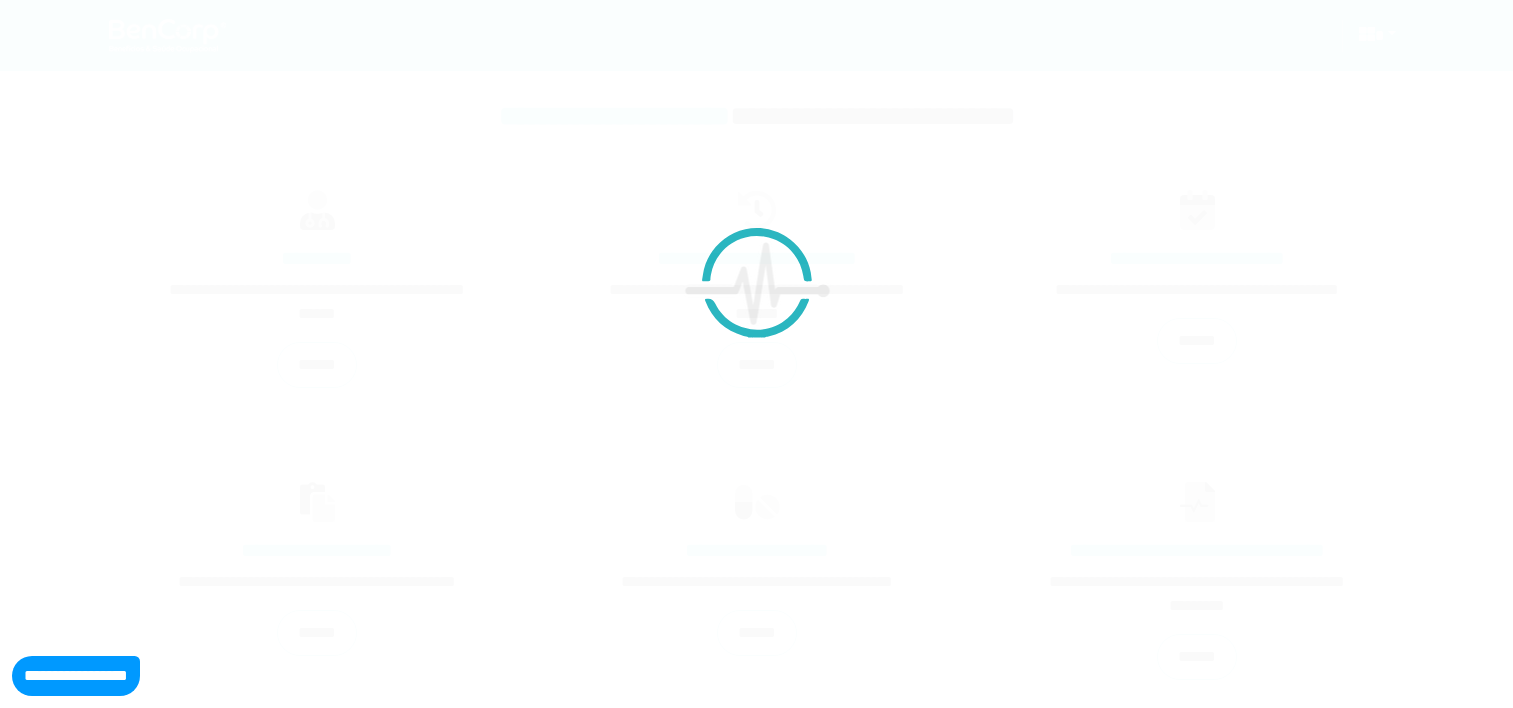 scroll, scrollTop: 0, scrollLeft: 0, axis: both 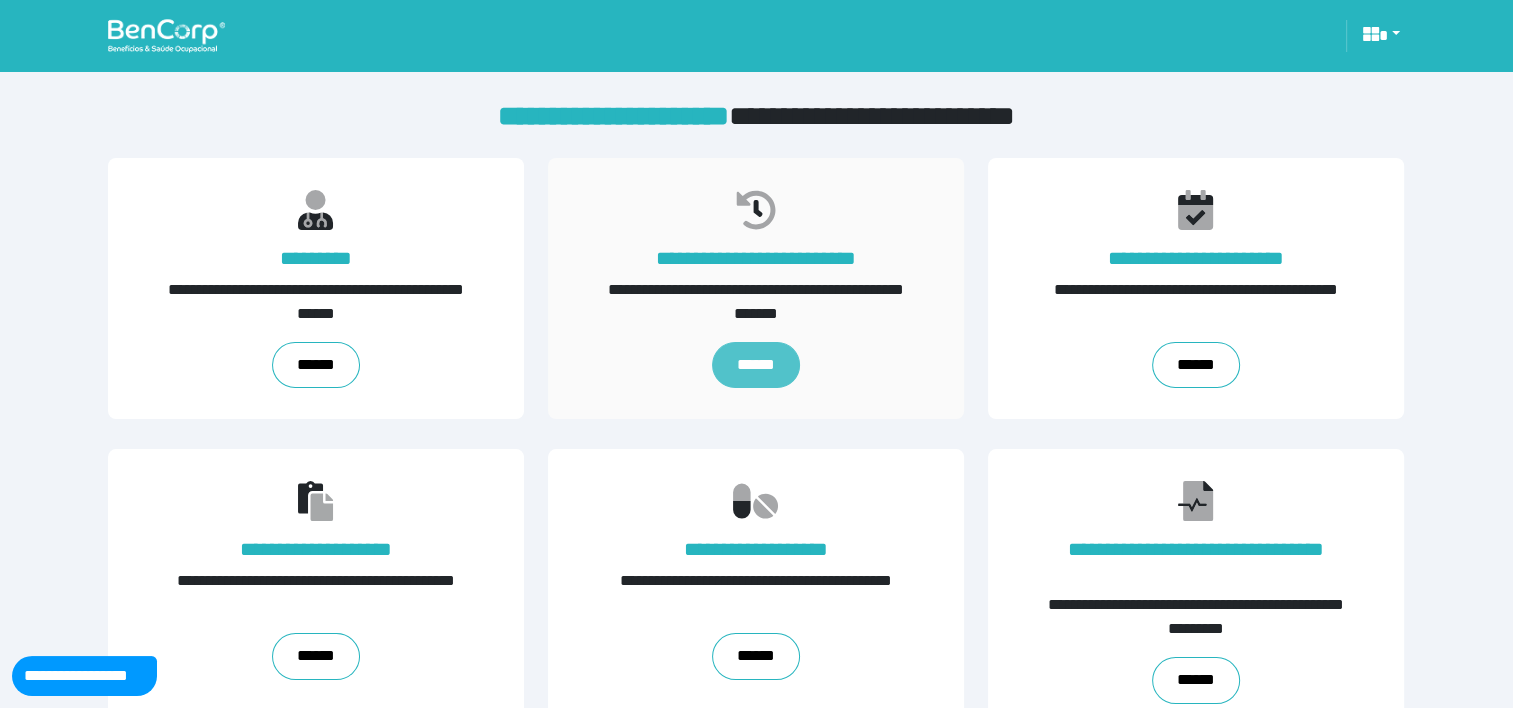 click on "******" at bounding box center [756, 365] 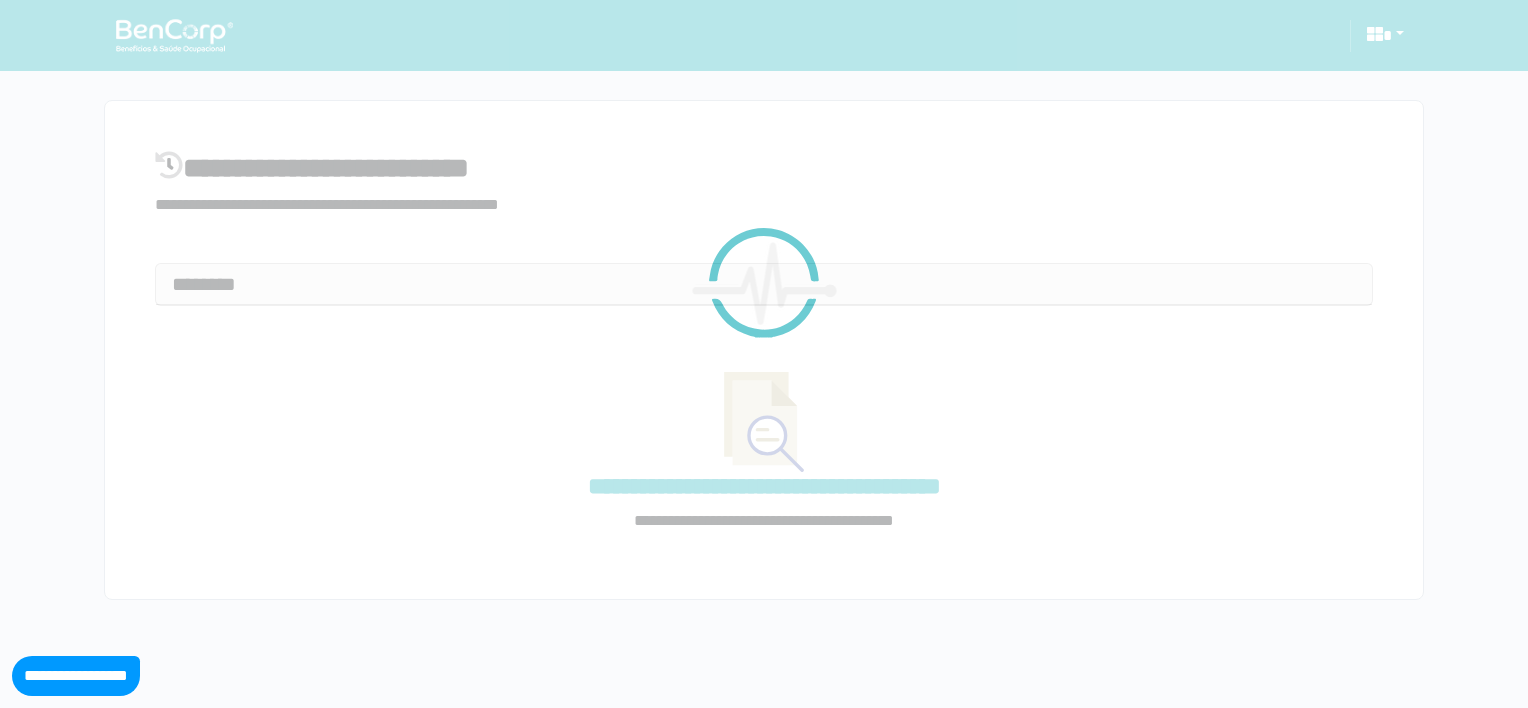 select on "**" 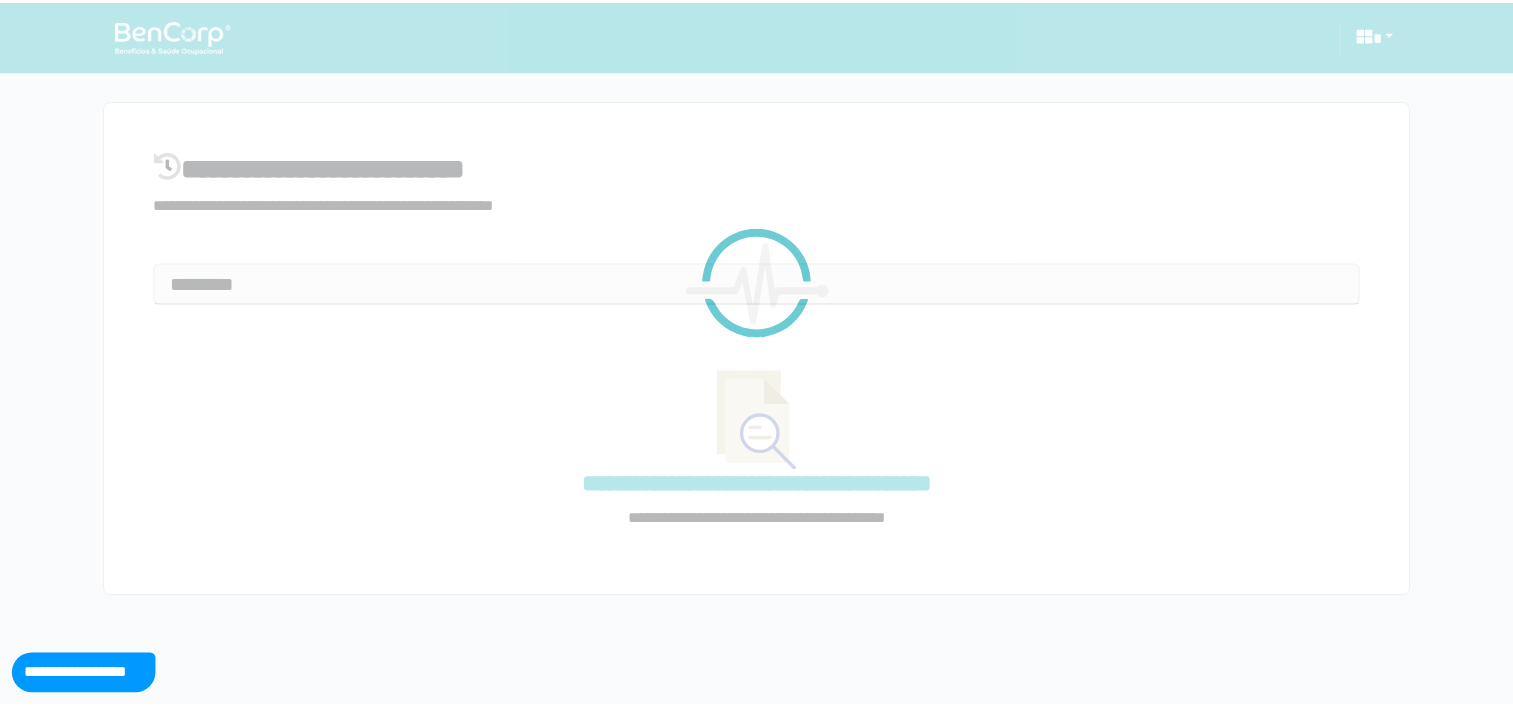 scroll, scrollTop: 0, scrollLeft: 0, axis: both 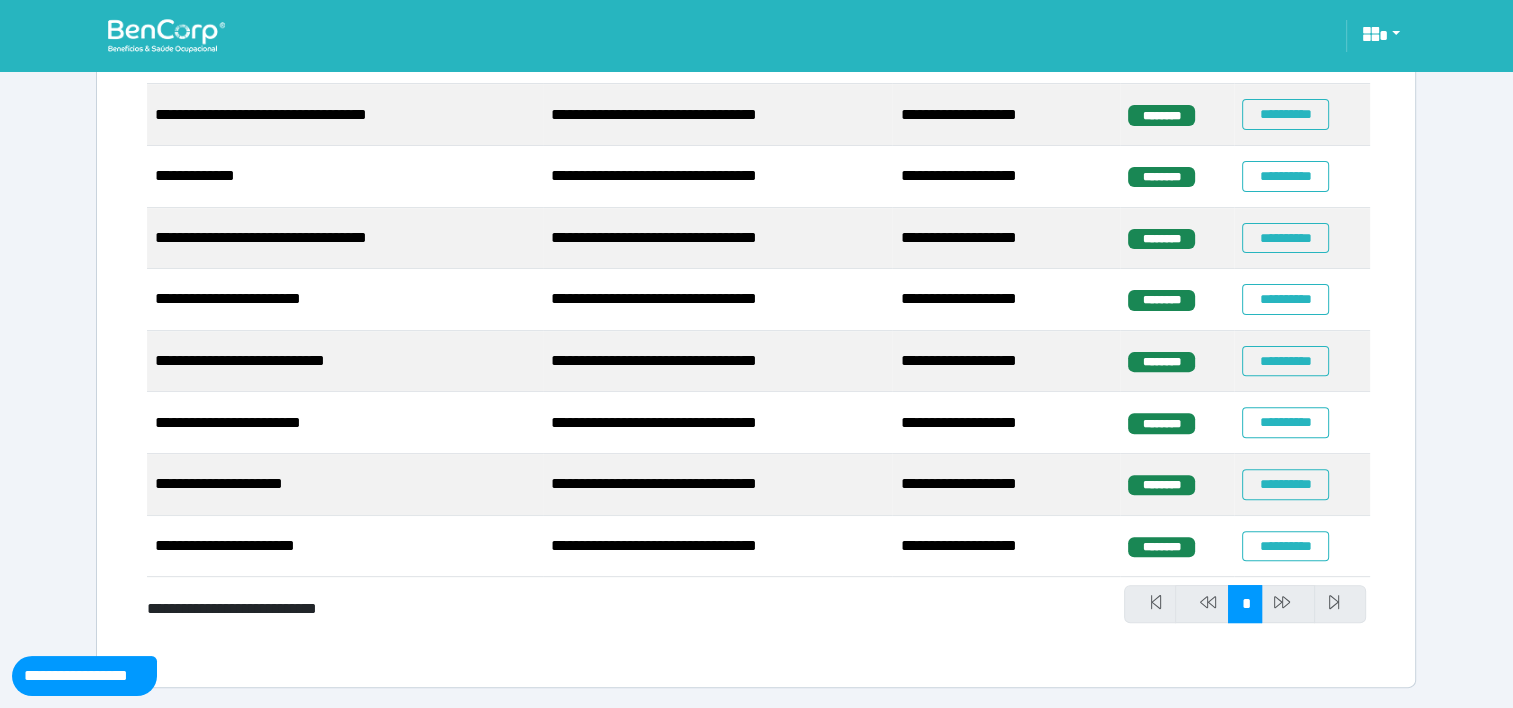 click at bounding box center [166, 35] 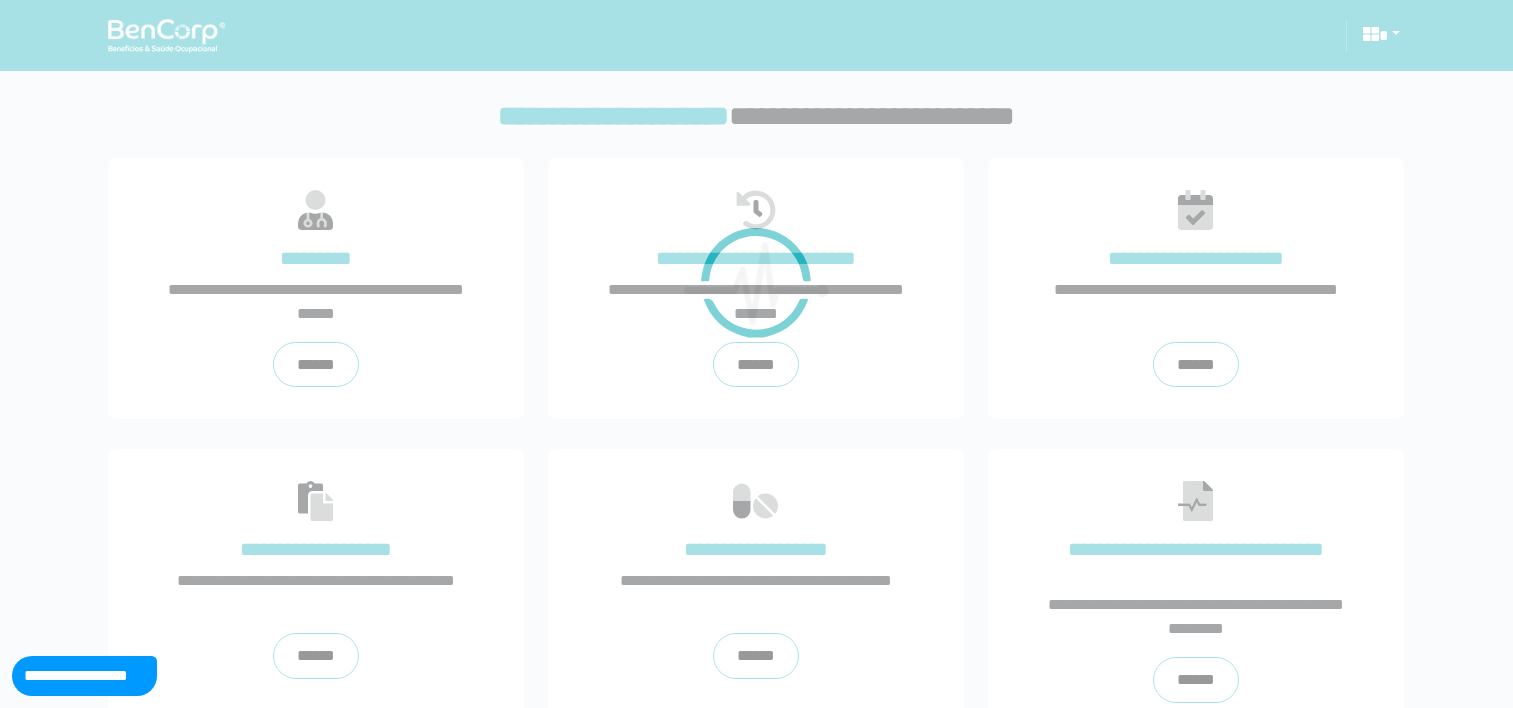 scroll, scrollTop: 0, scrollLeft: 0, axis: both 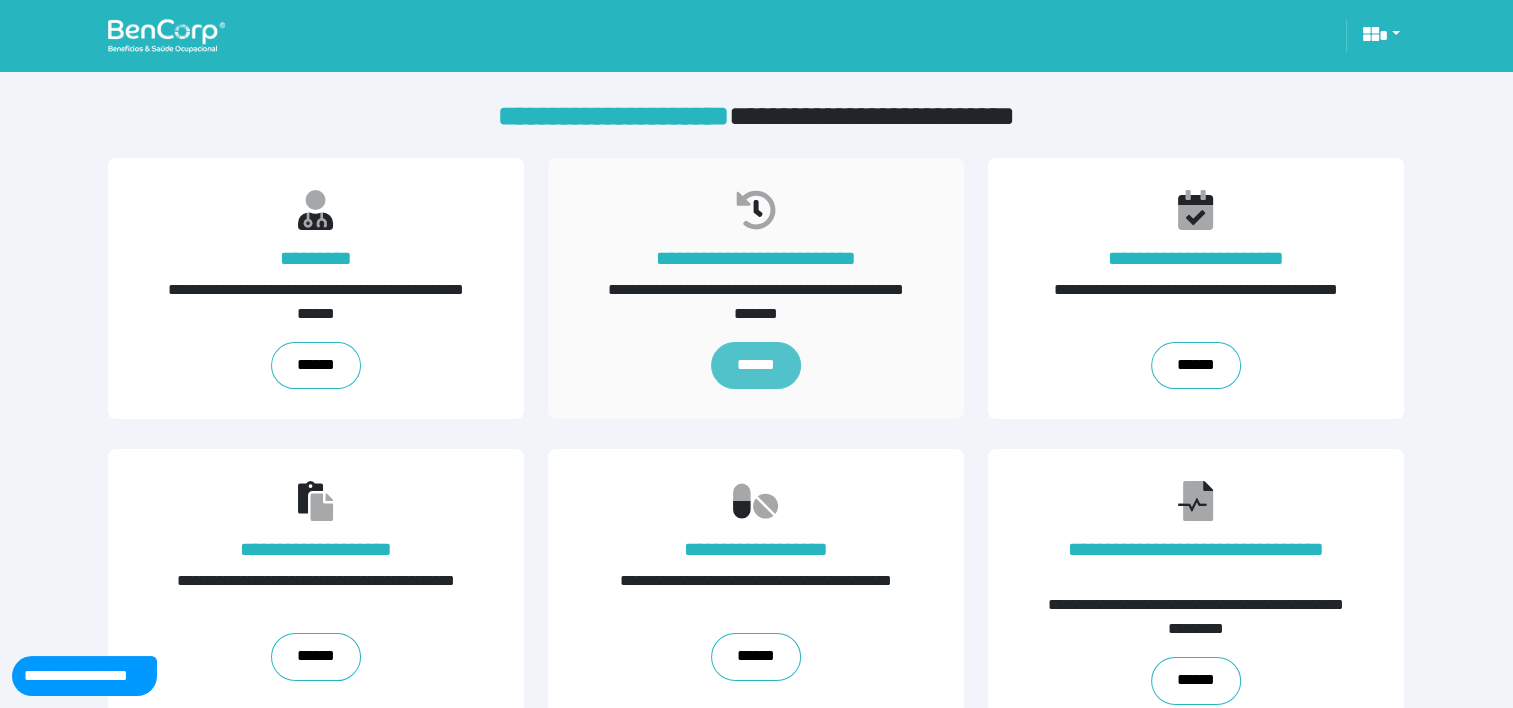 click on "******" at bounding box center (756, 366) 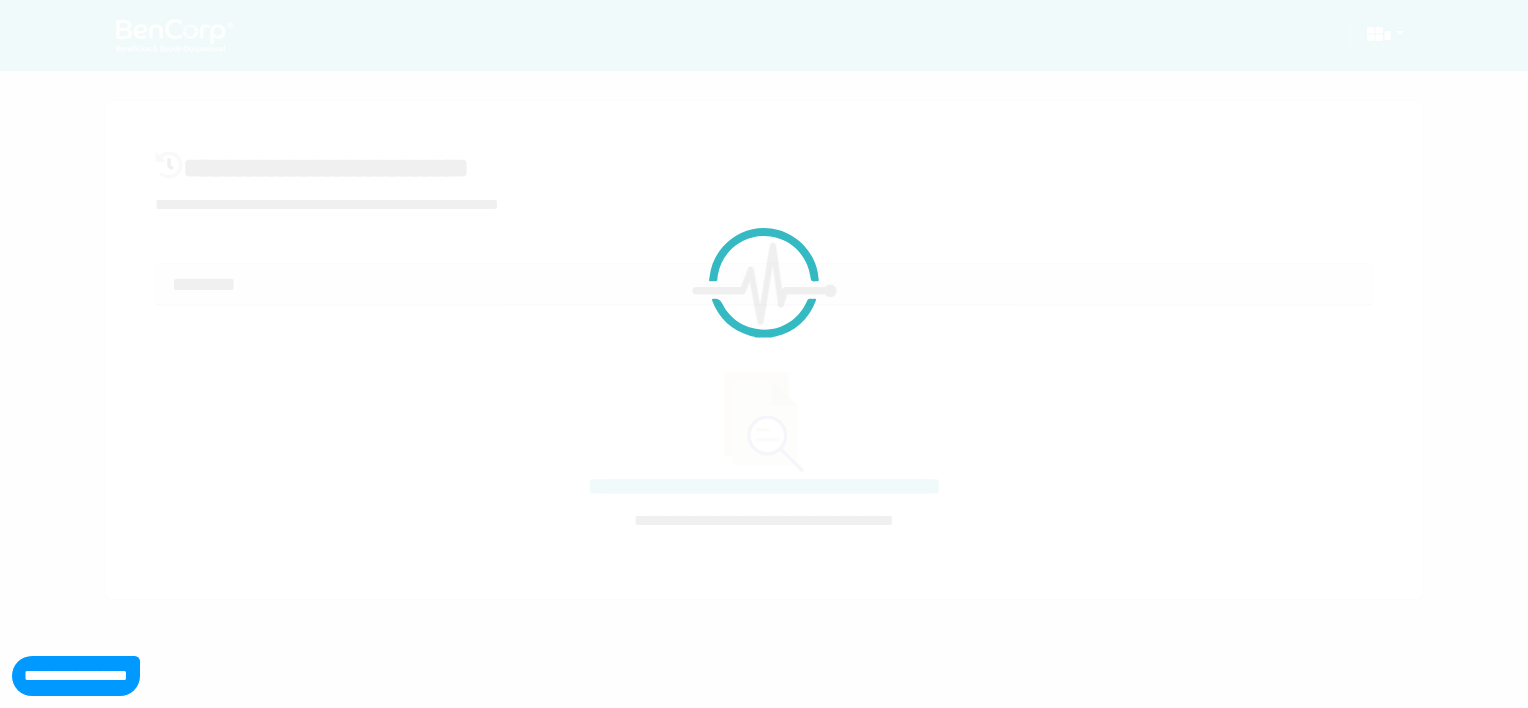 select on "**" 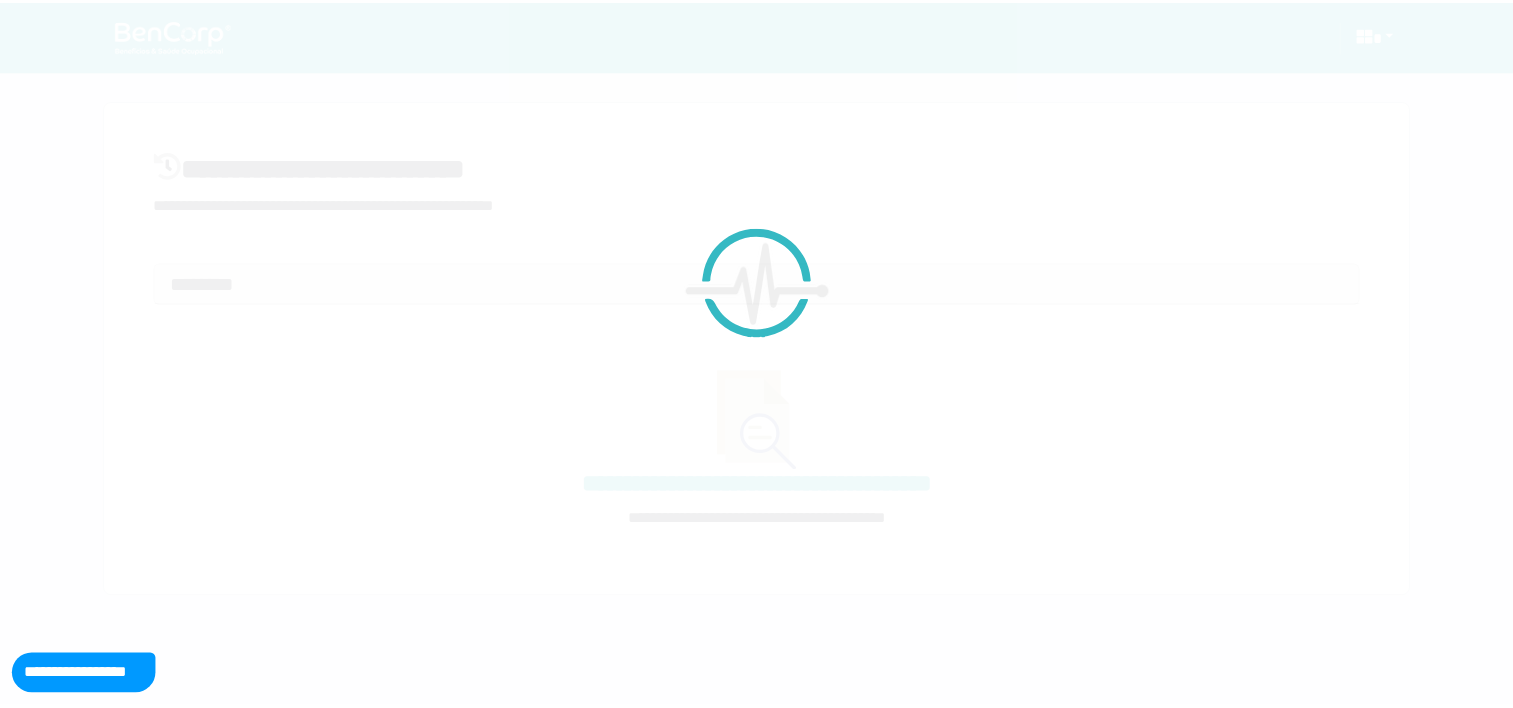 scroll, scrollTop: 0, scrollLeft: 0, axis: both 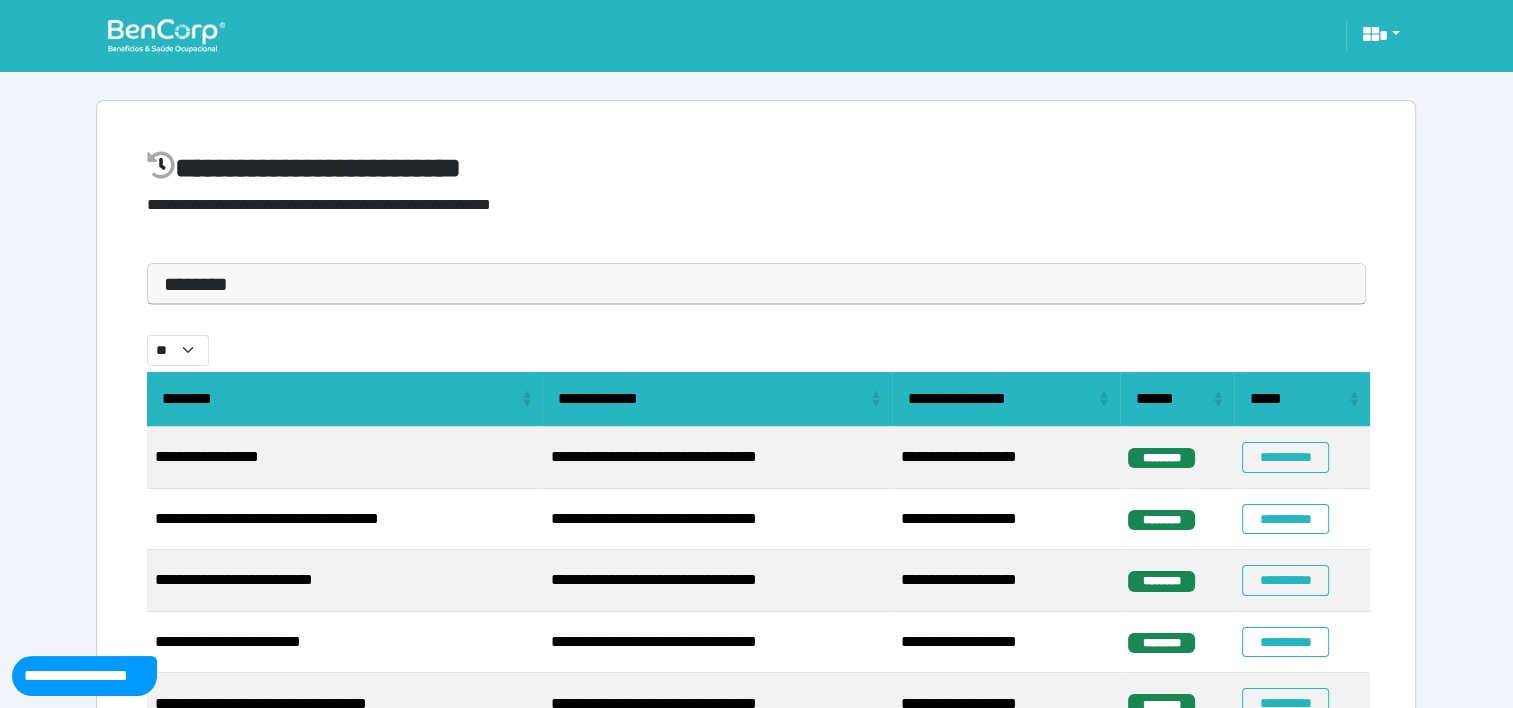 click on "********" at bounding box center (756, 284) 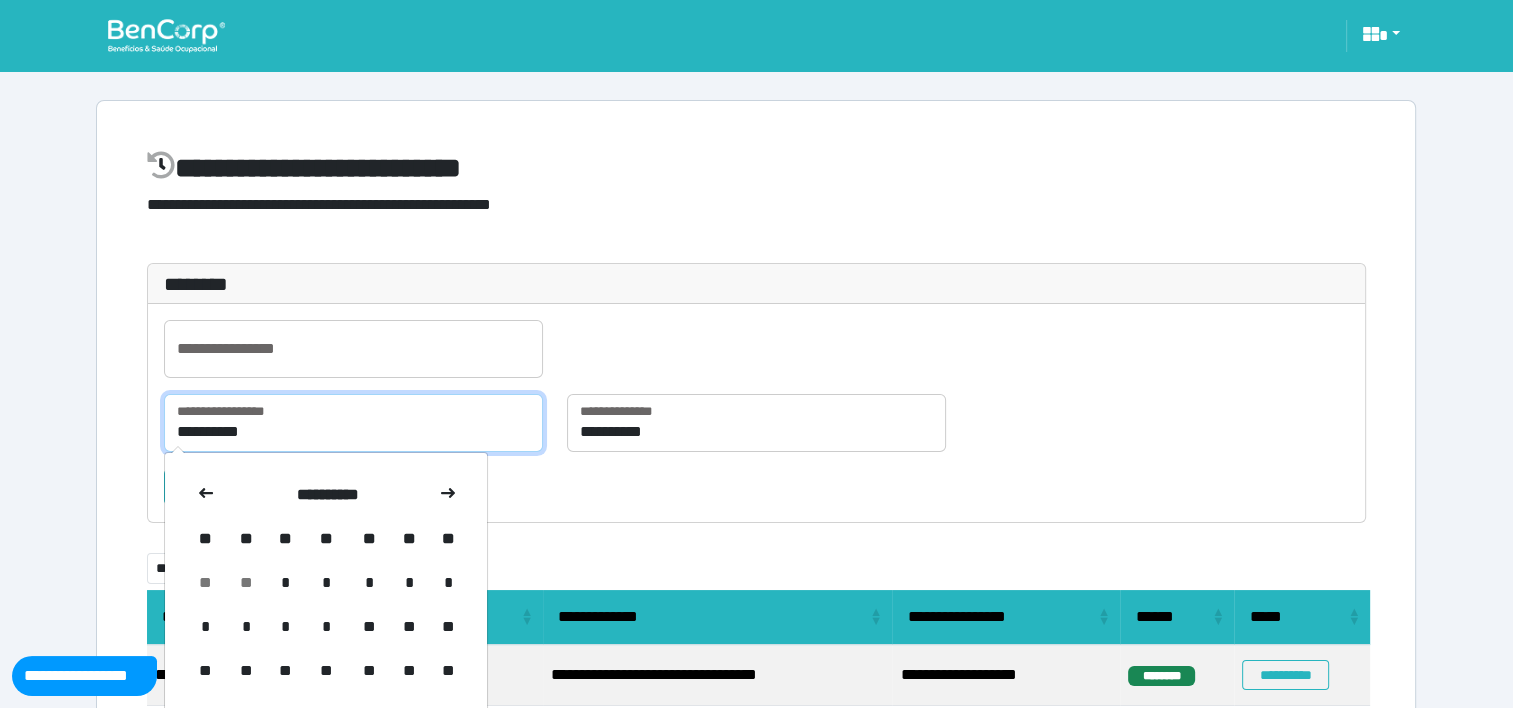 click on "**********" at bounding box center (353, 423) 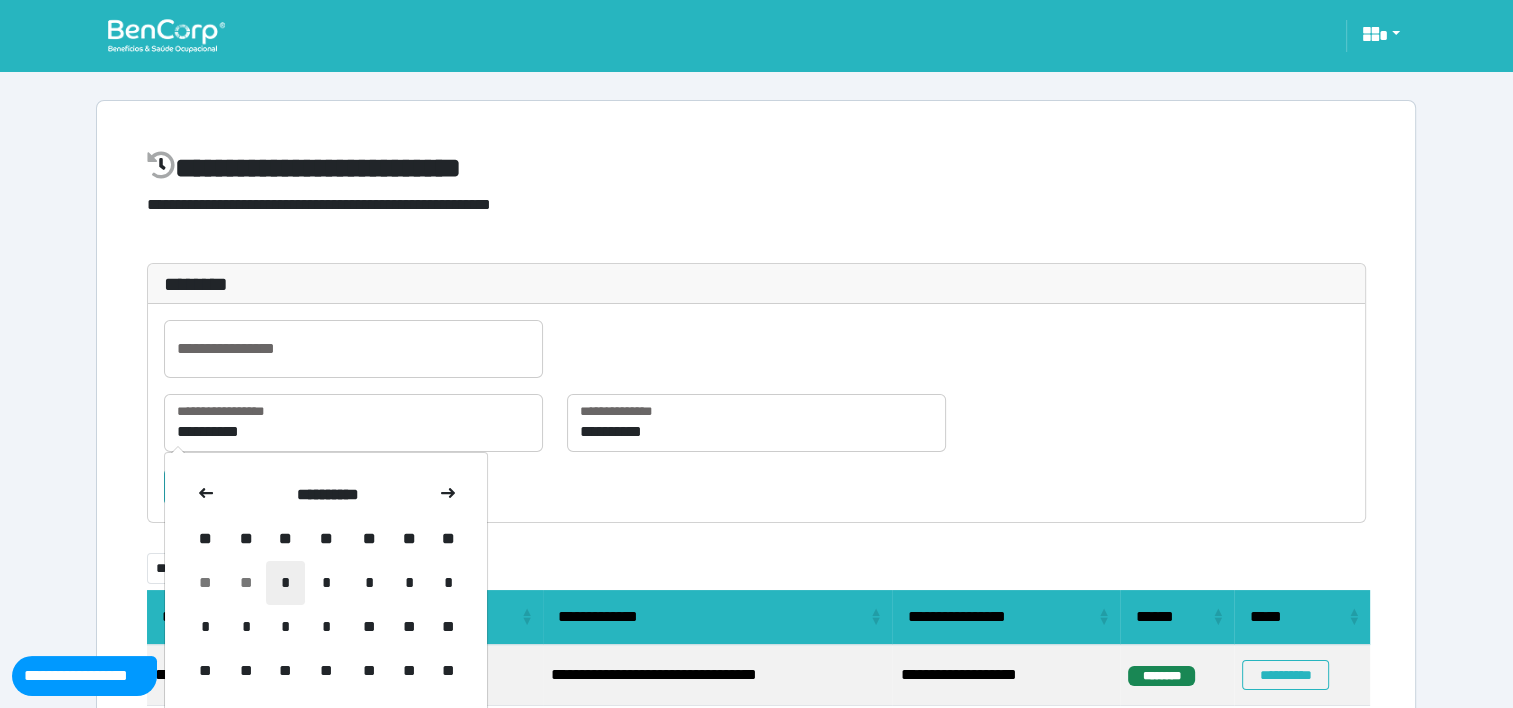 click on "*" at bounding box center [285, 583] 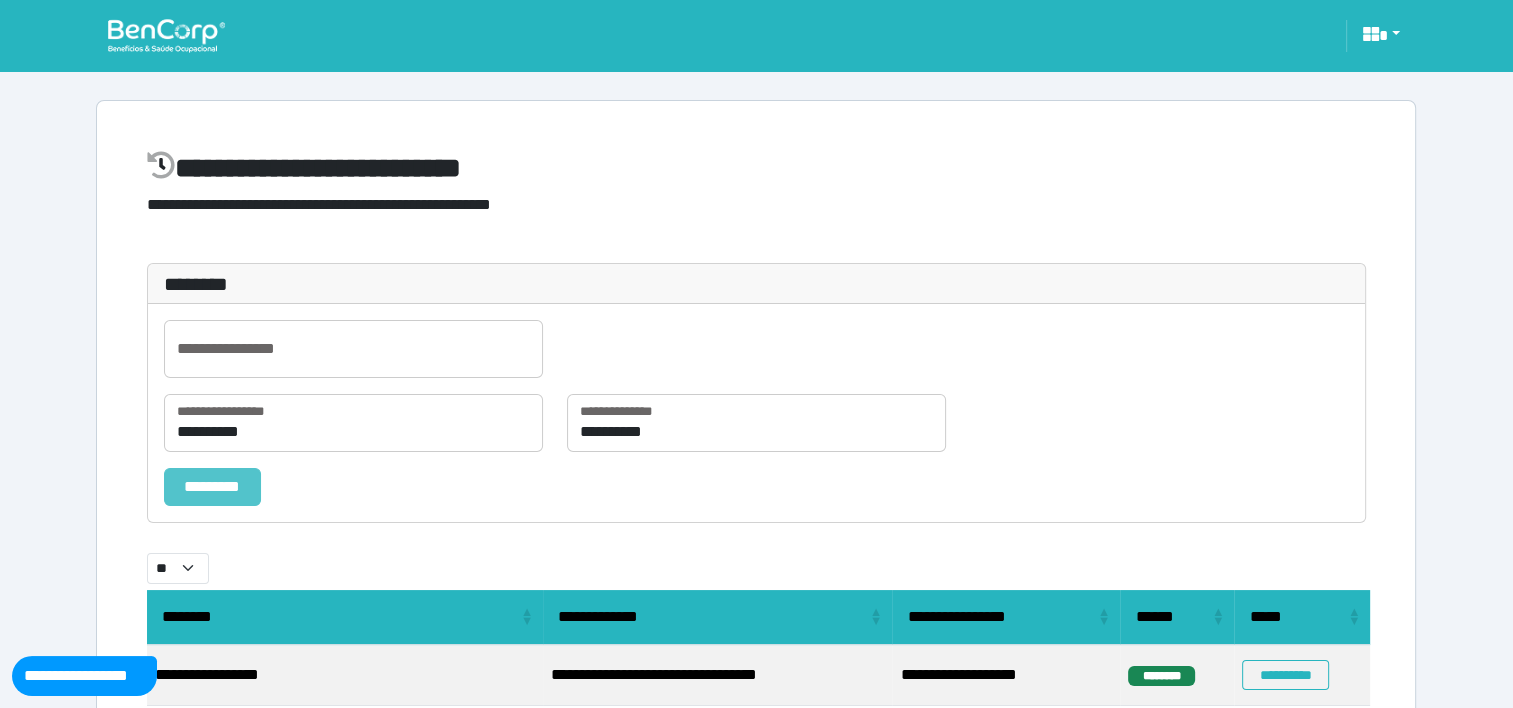 click on "*********" at bounding box center [212, 487] 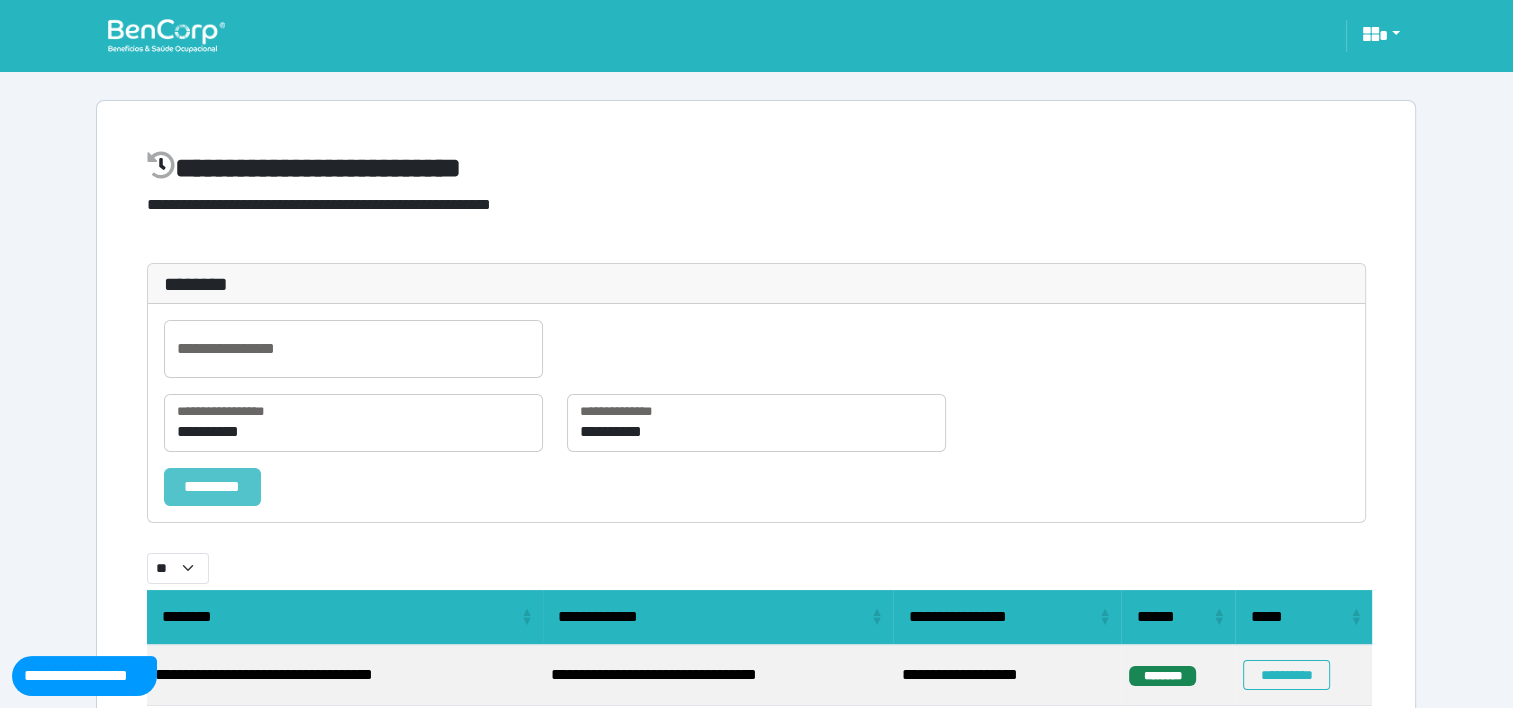 click on "*********" at bounding box center (212, 487) 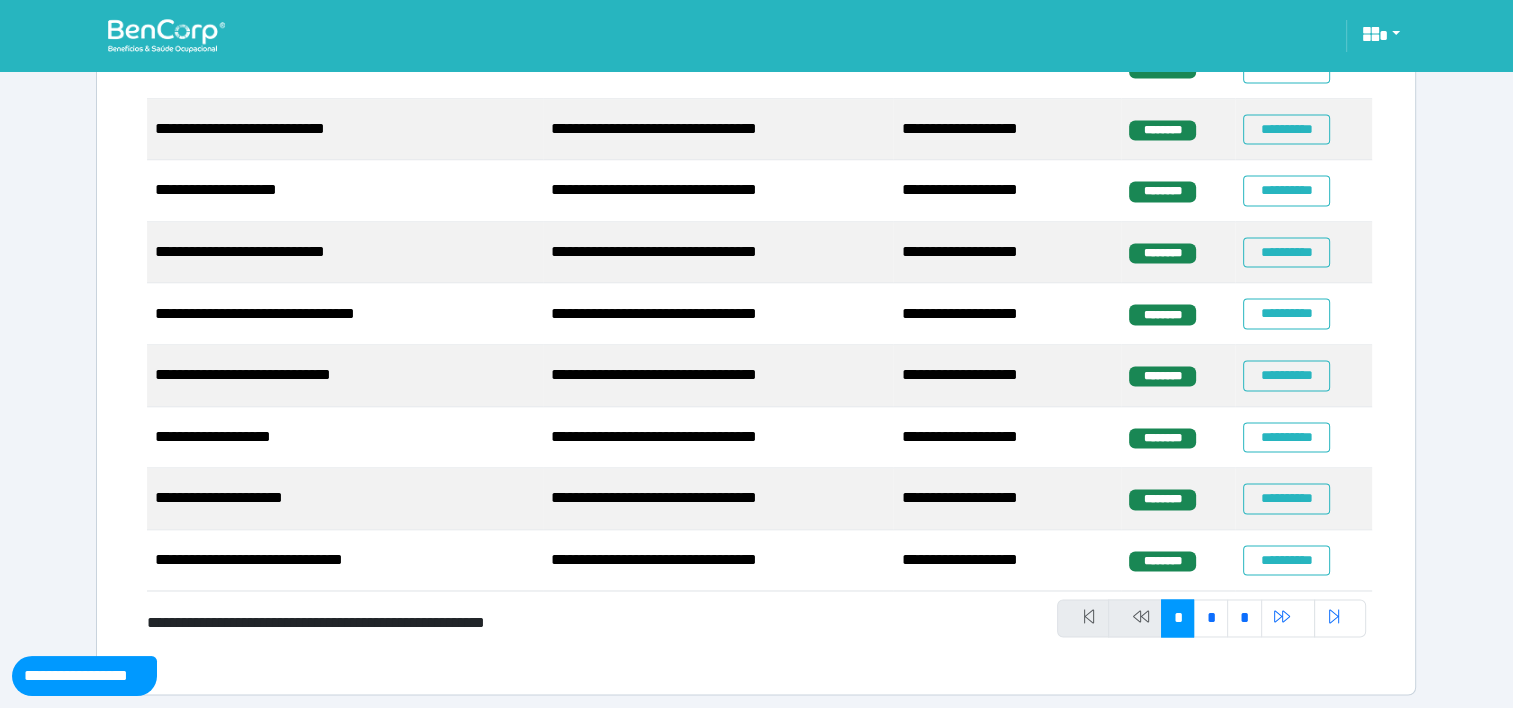 scroll, scrollTop: 3140, scrollLeft: 0, axis: vertical 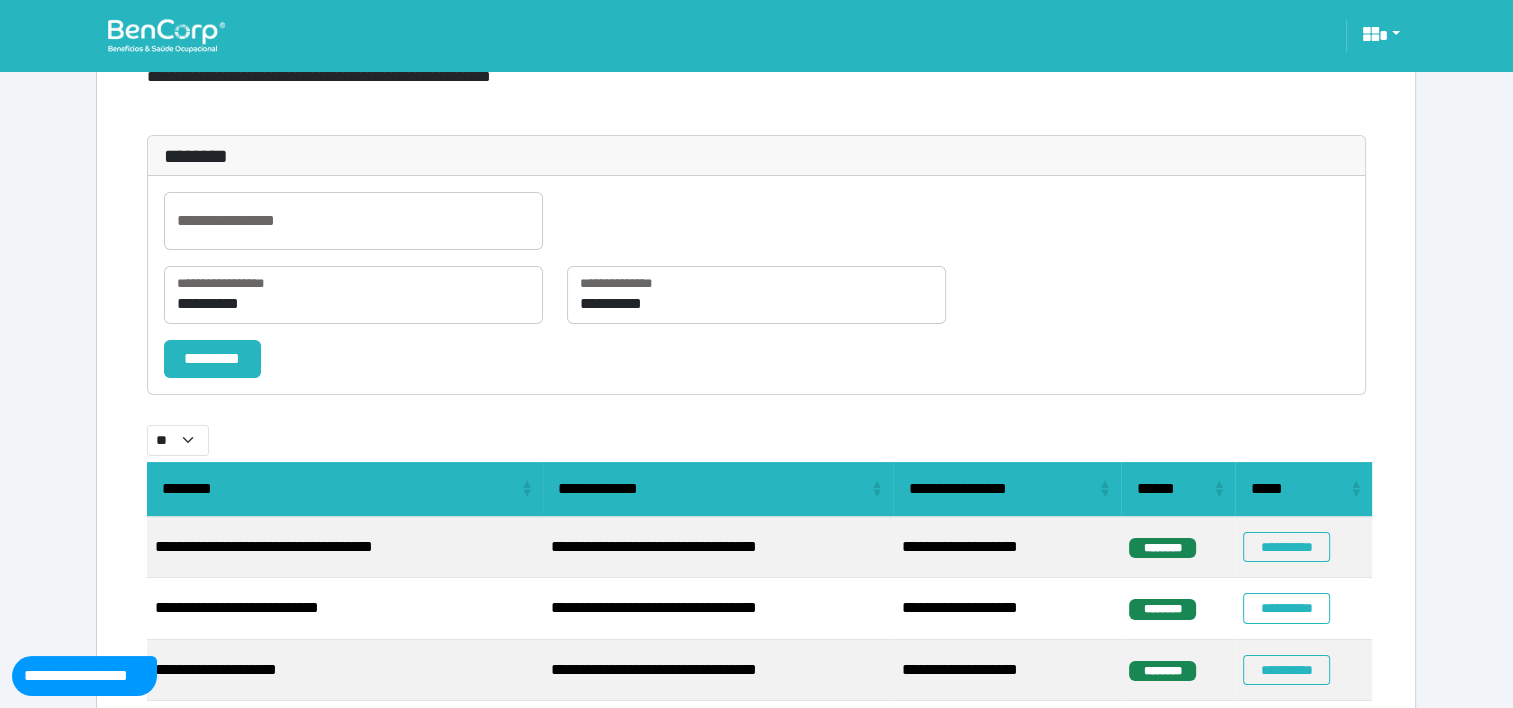 select on "**" 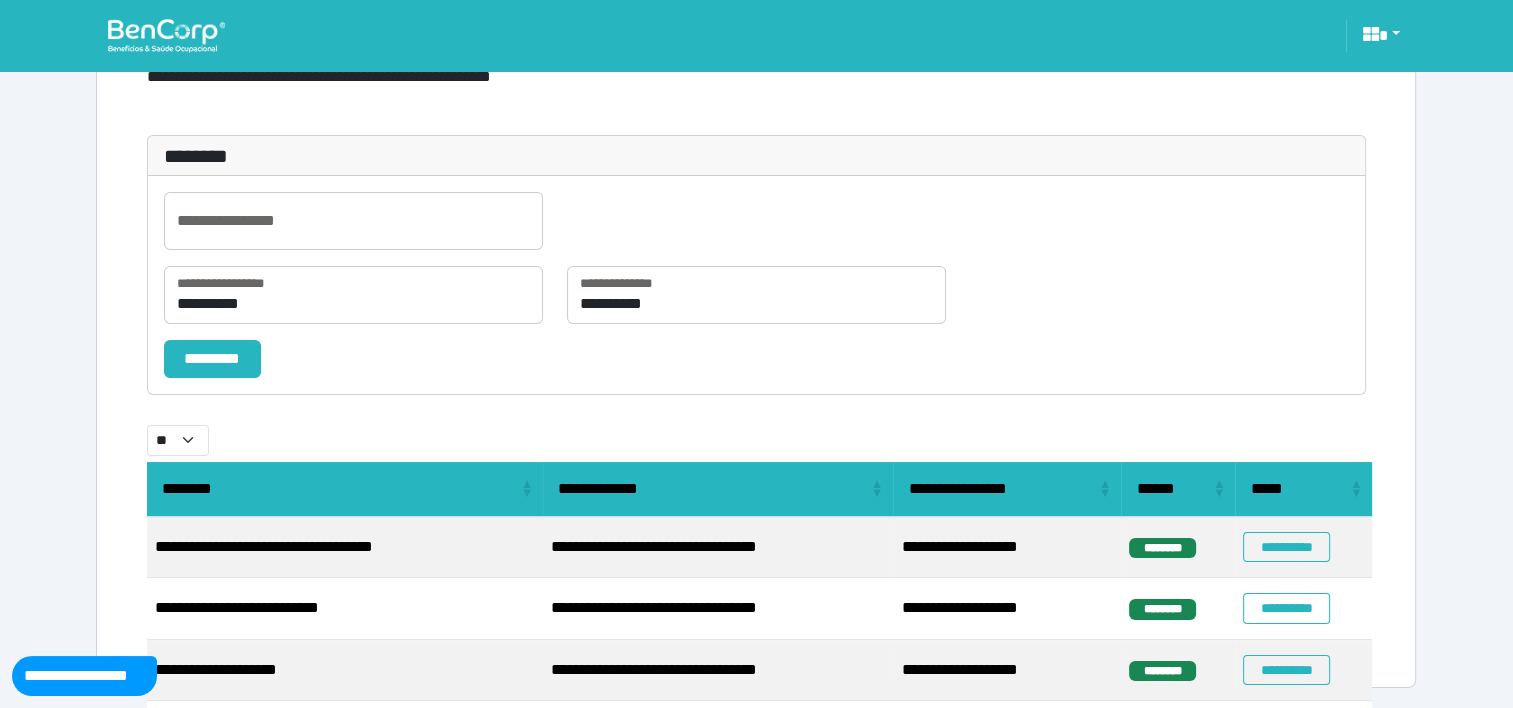scroll, scrollTop: 3140, scrollLeft: 0, axis: vertical 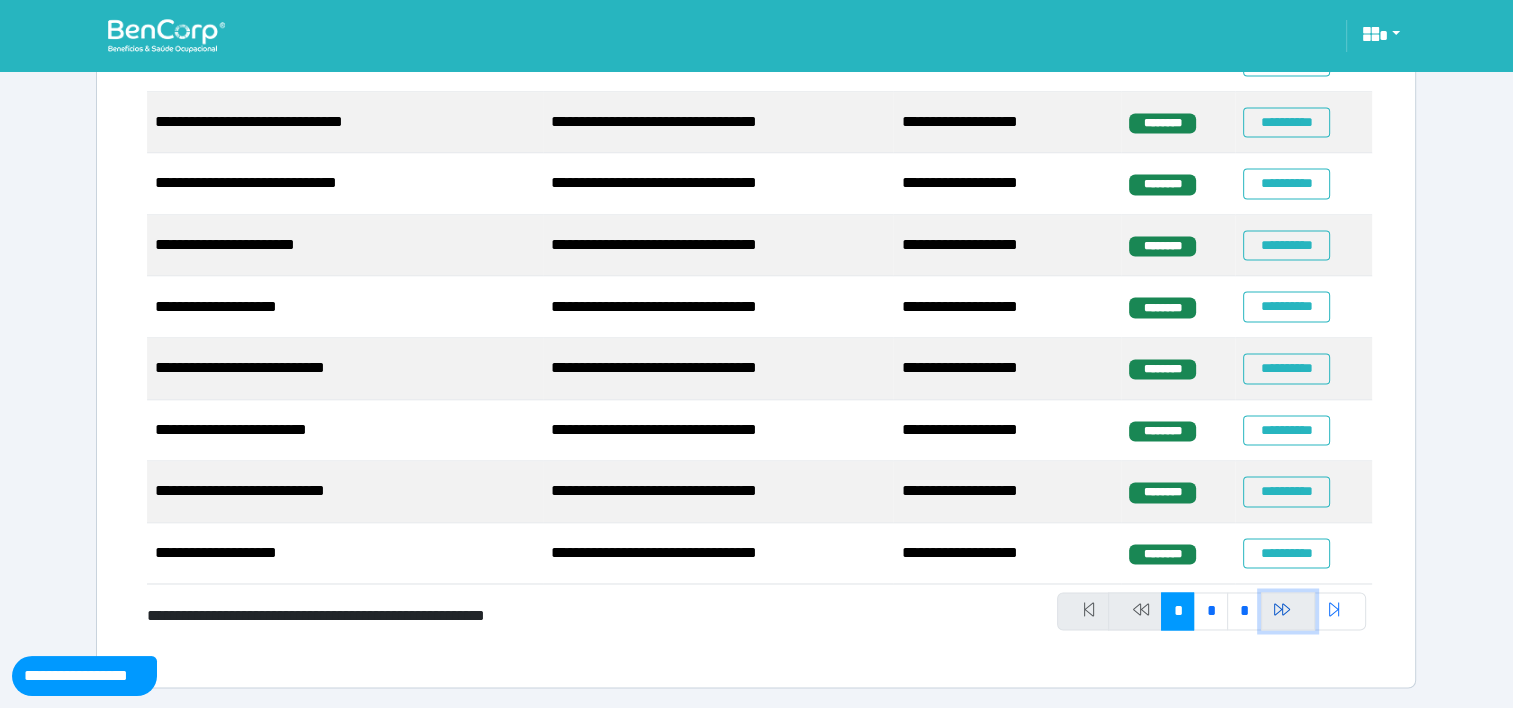click 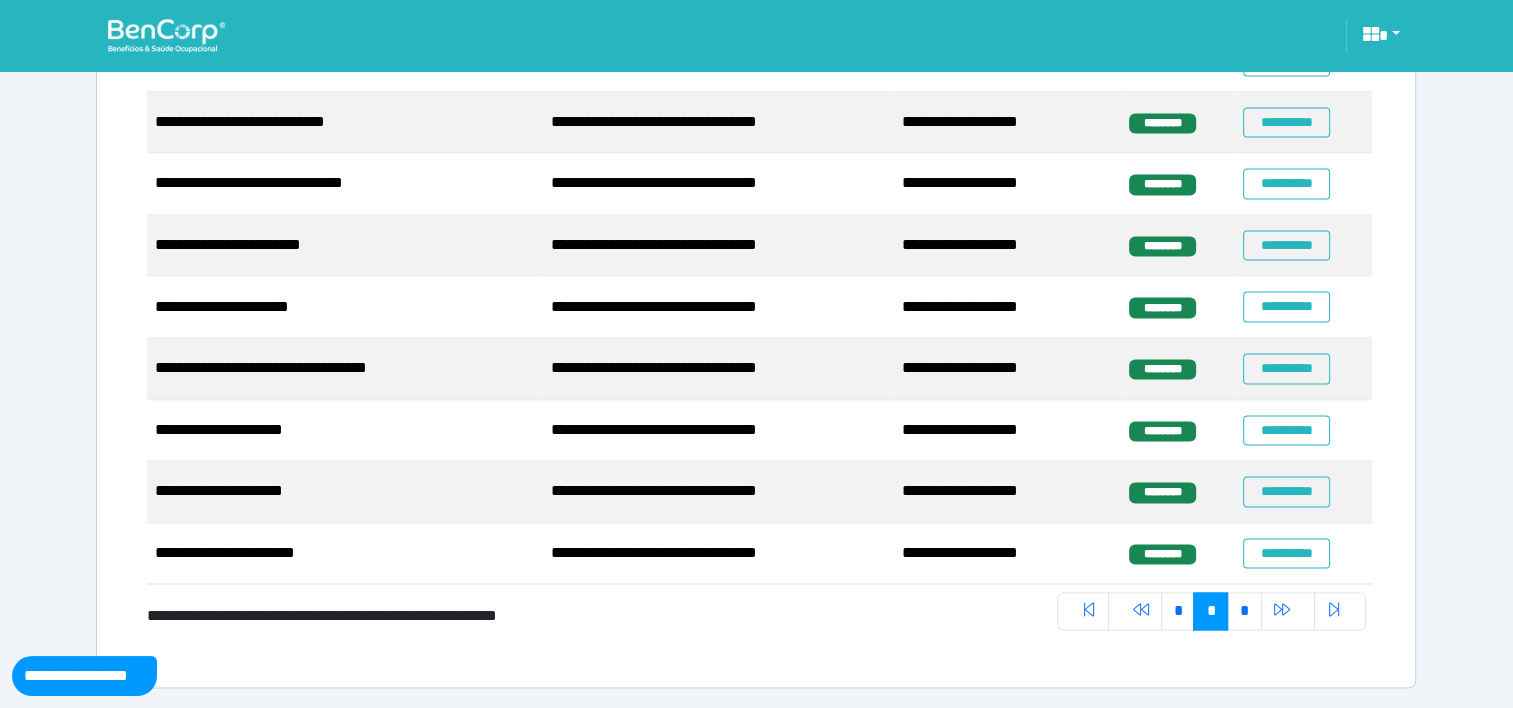 click 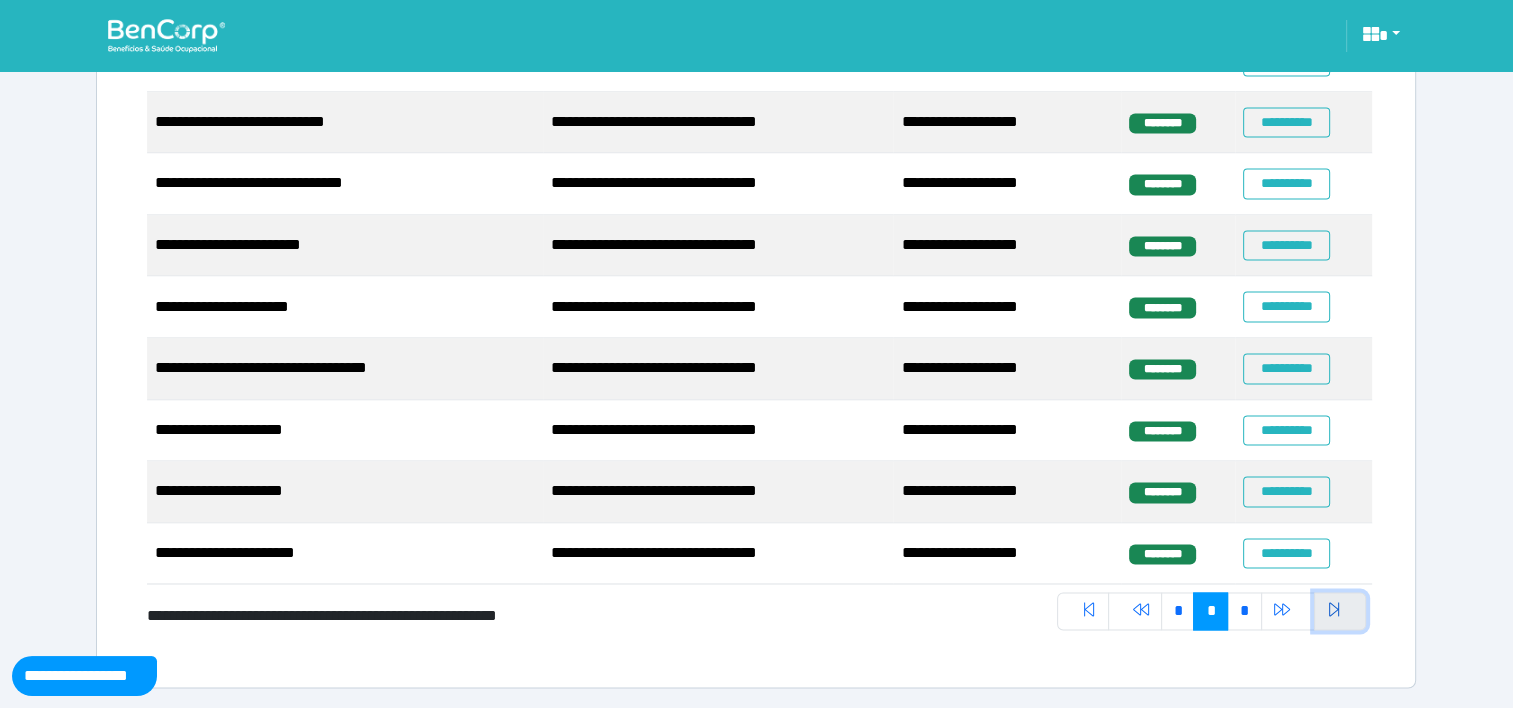 click 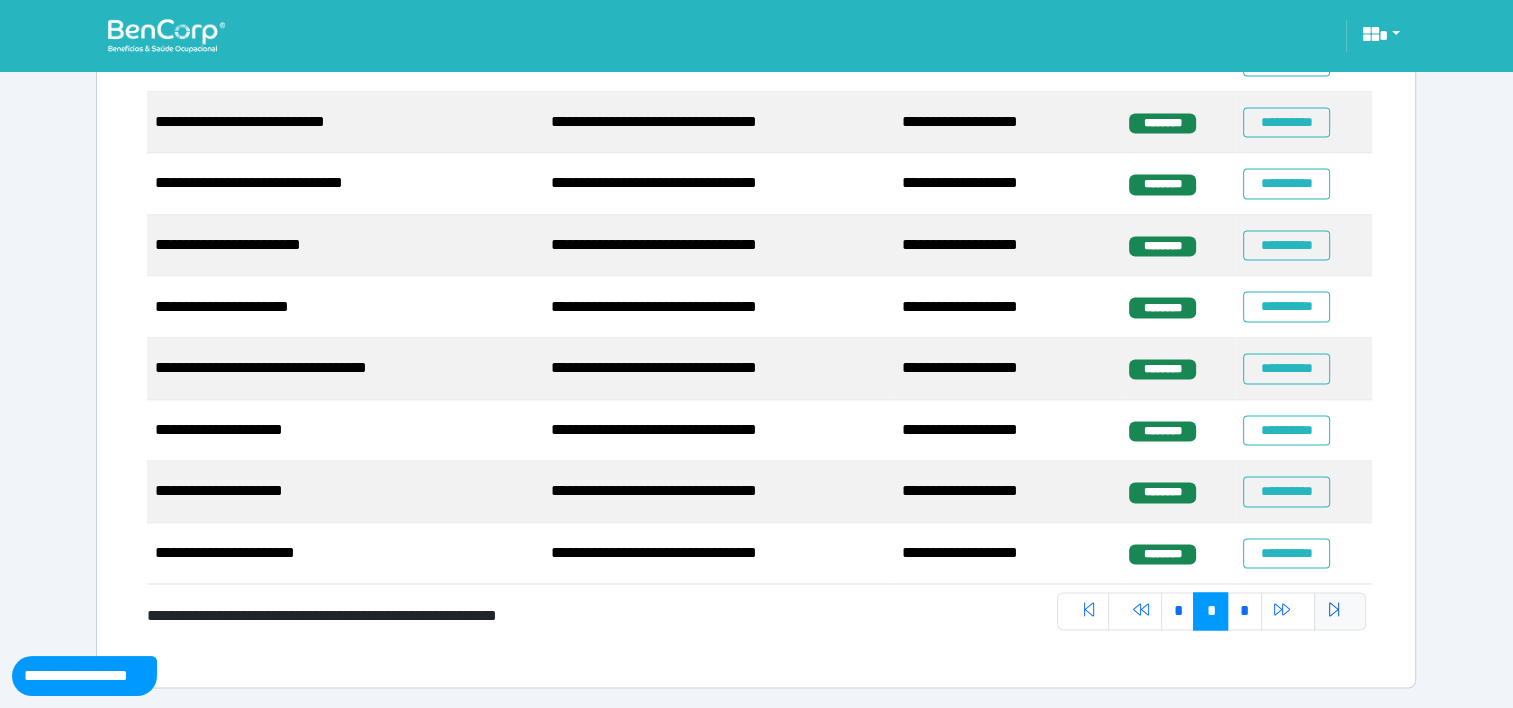 scroll, scrollTop: 2096, scrollLeft: 0, axis: vertical 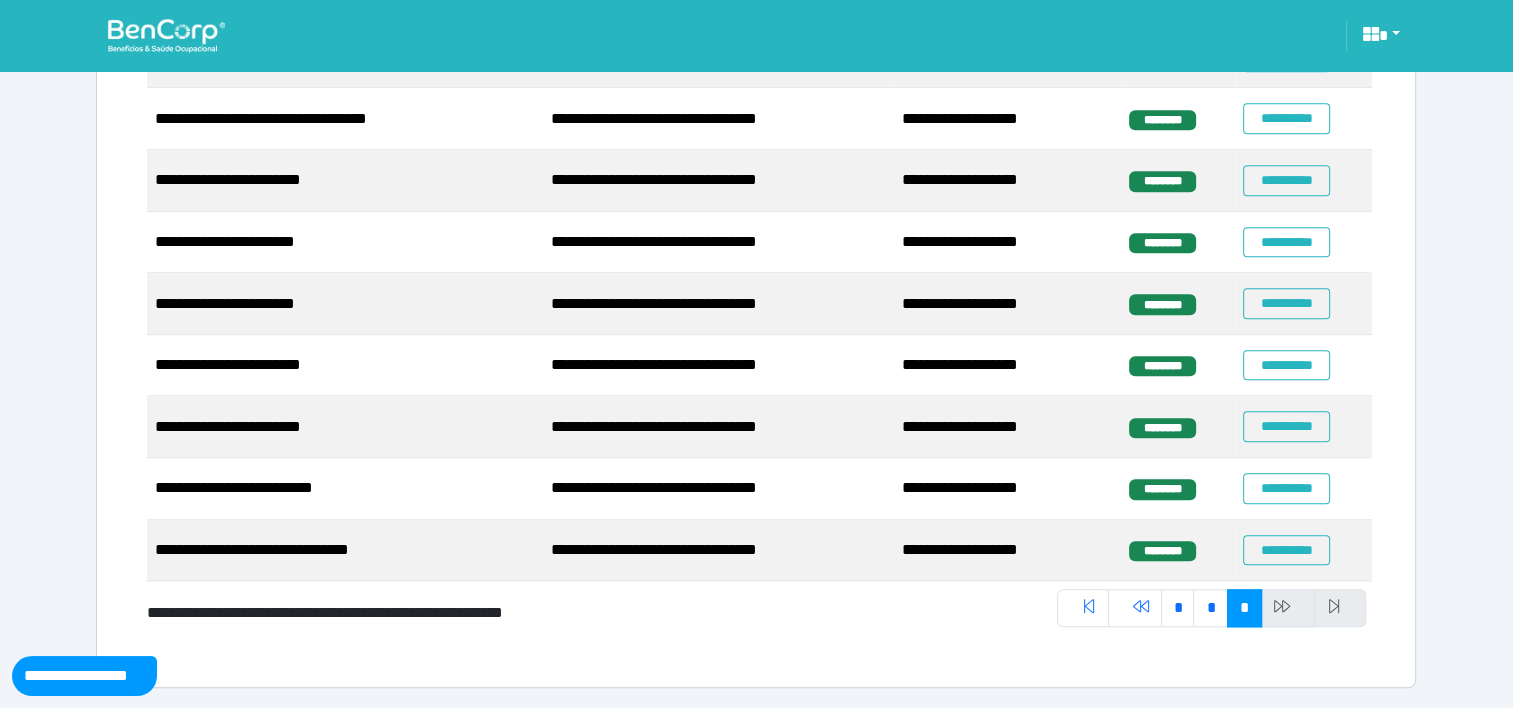 click at bounding box center [1340, 608] 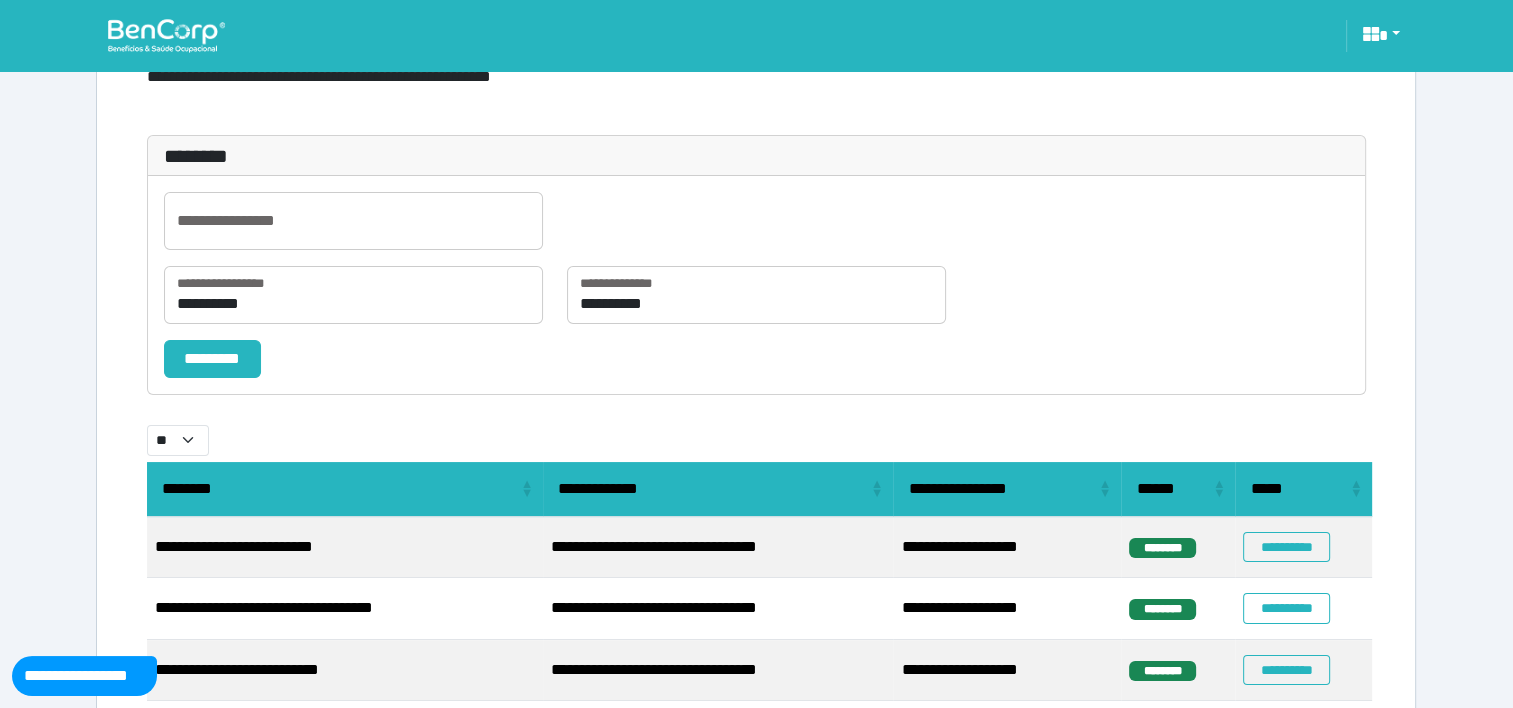 click at bounding box center (166, 35) 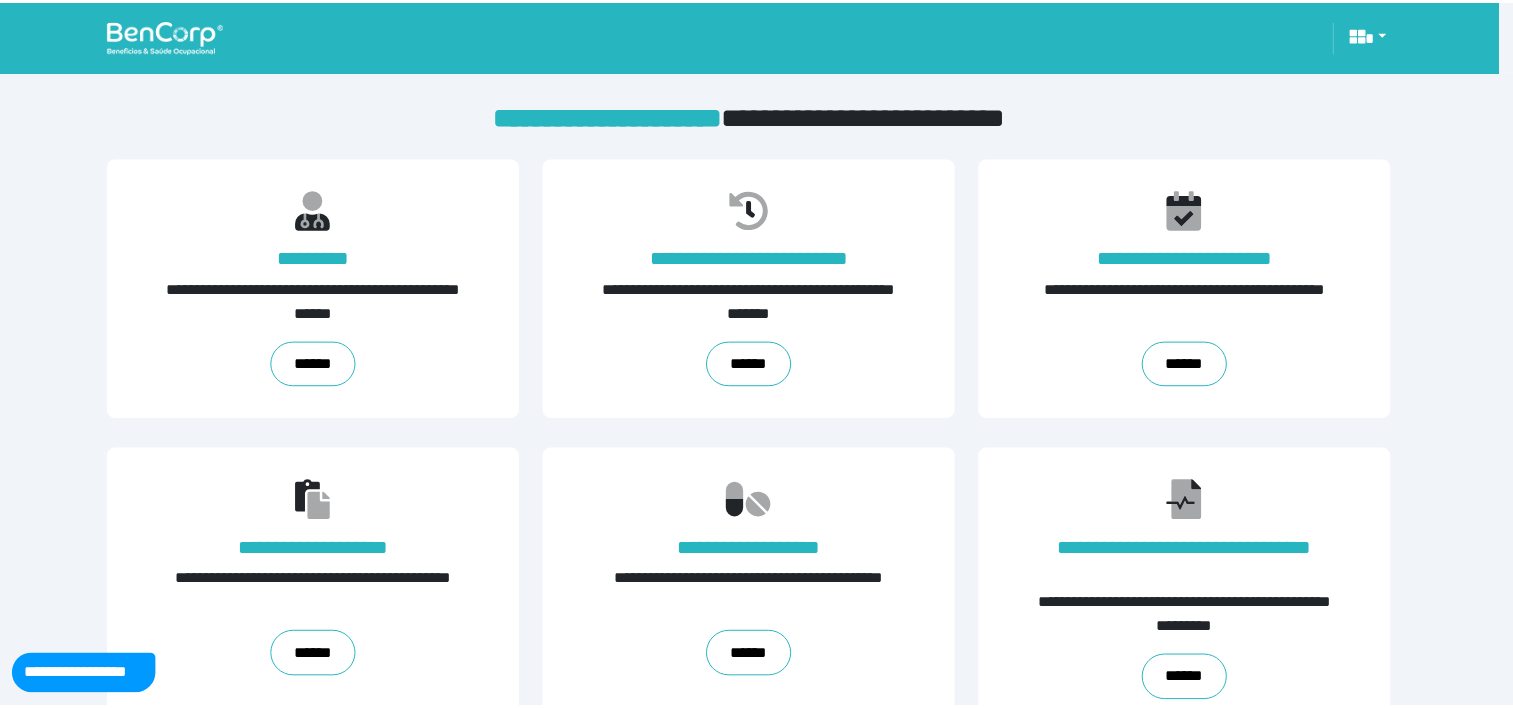 scroll, scrollTop: 0, scrollLeft: 0, axis: both 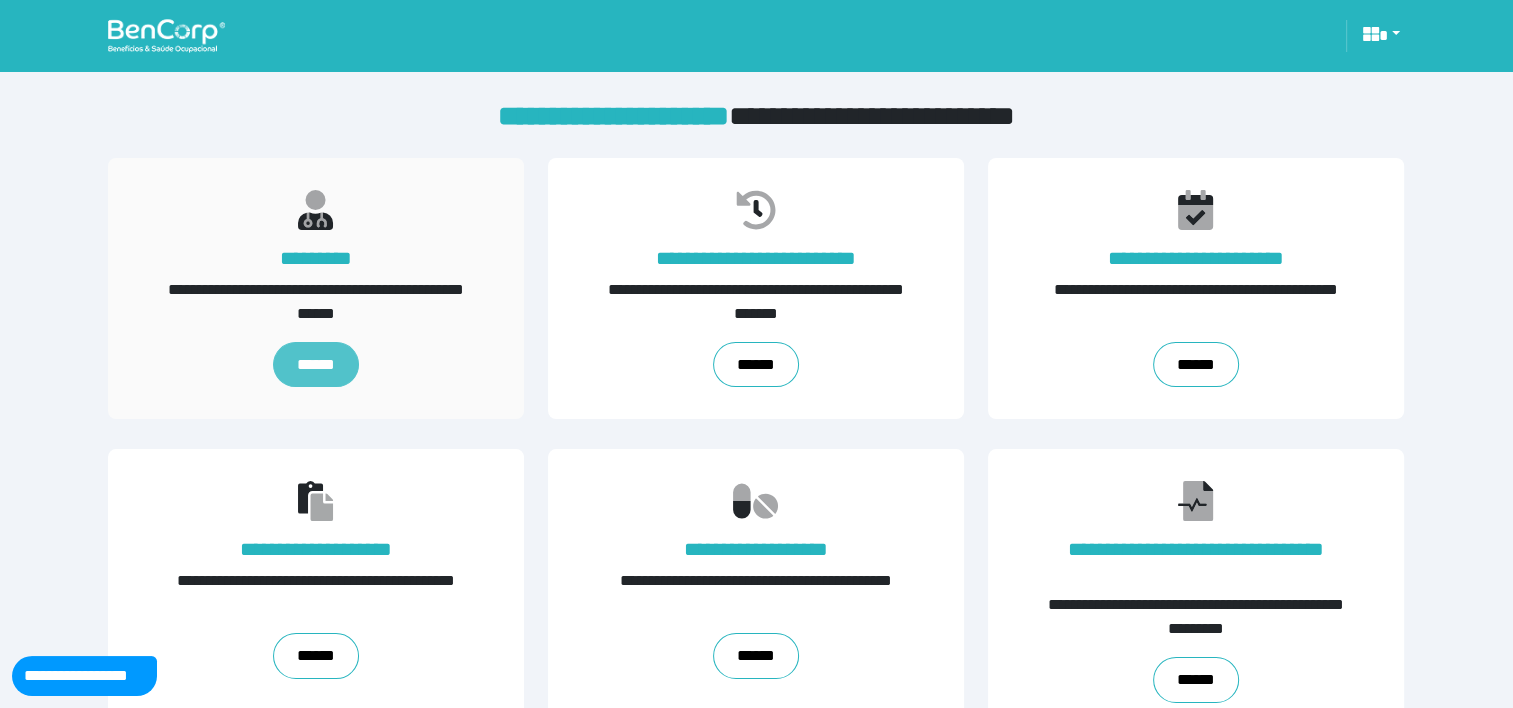 click on "******" at bounding box center (316, 365) 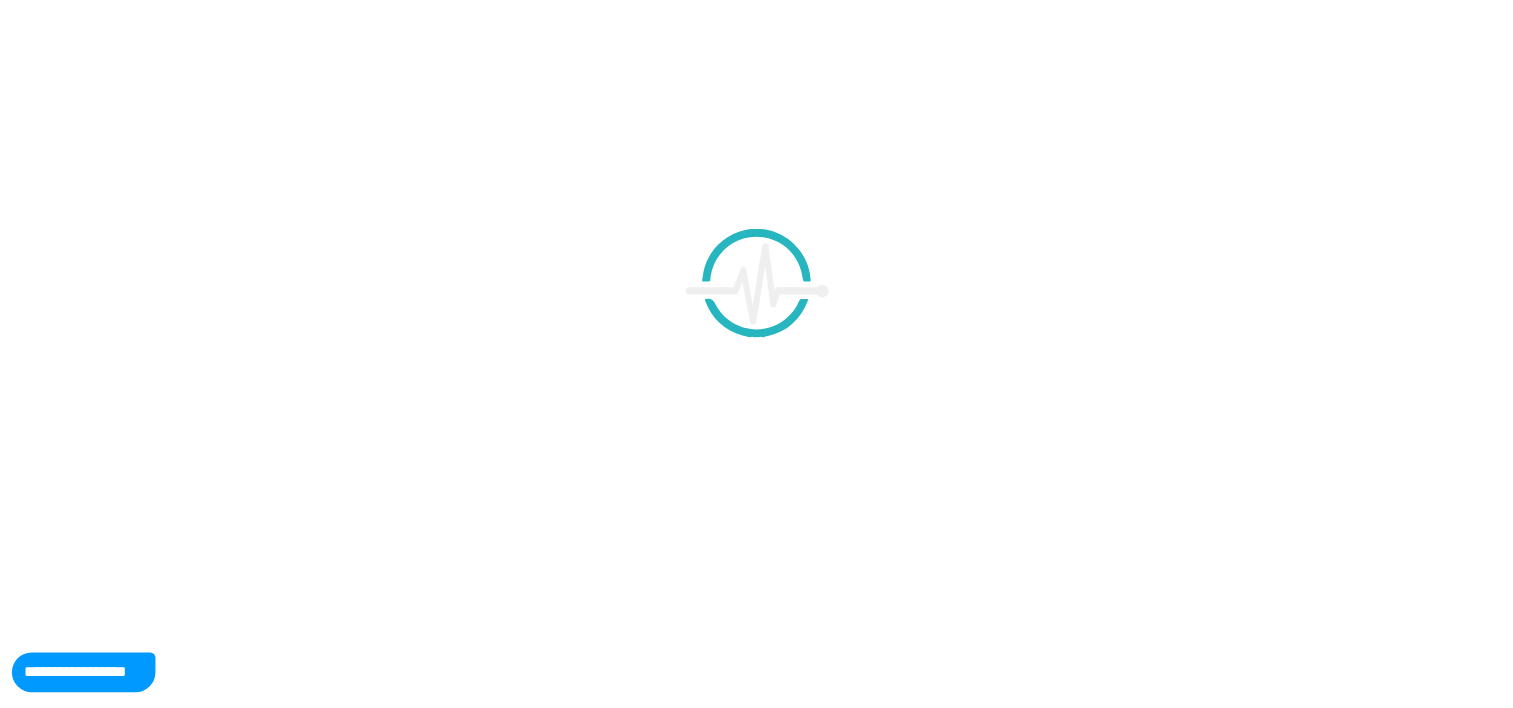 scroll, scrollTop: 0, scrollLeft: 0, axis: both 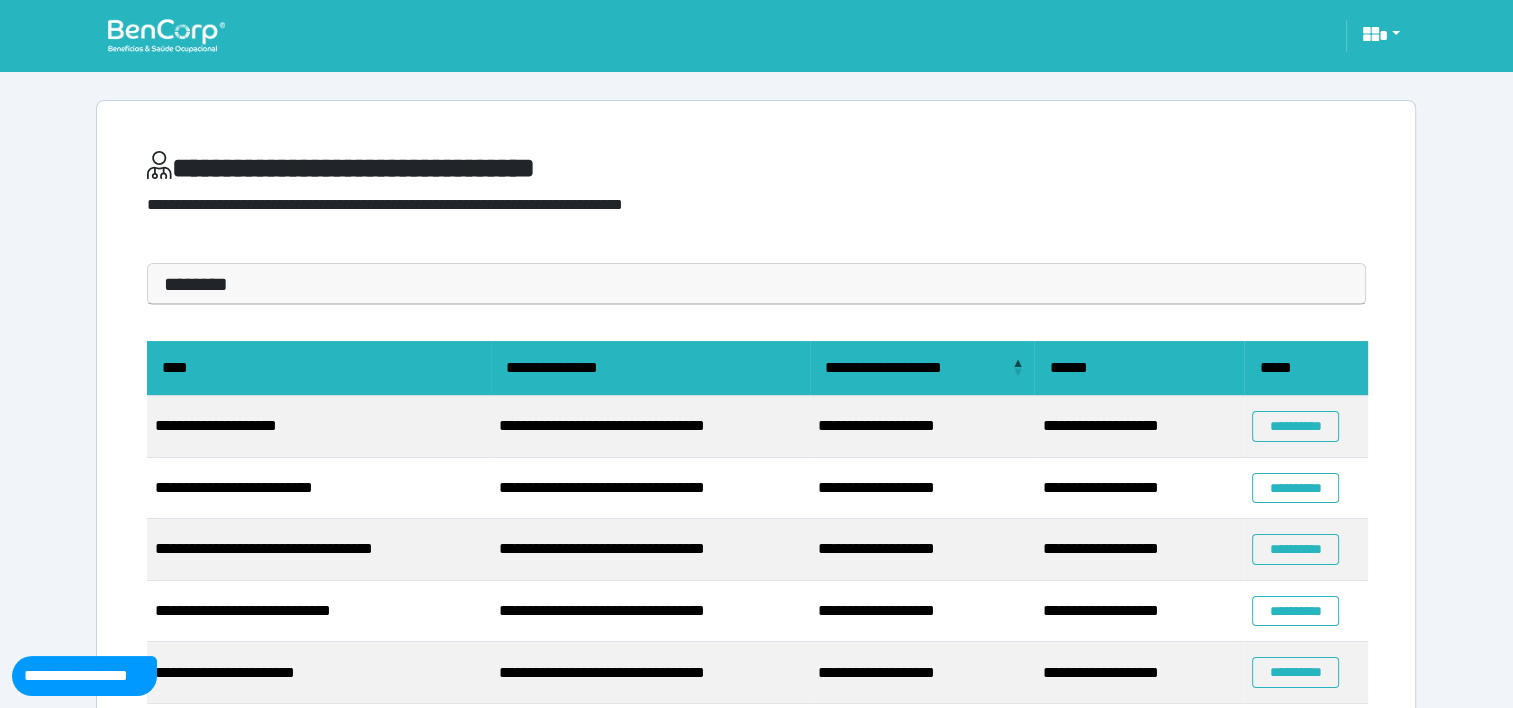 click on "********" at bounding box center [756, 284] 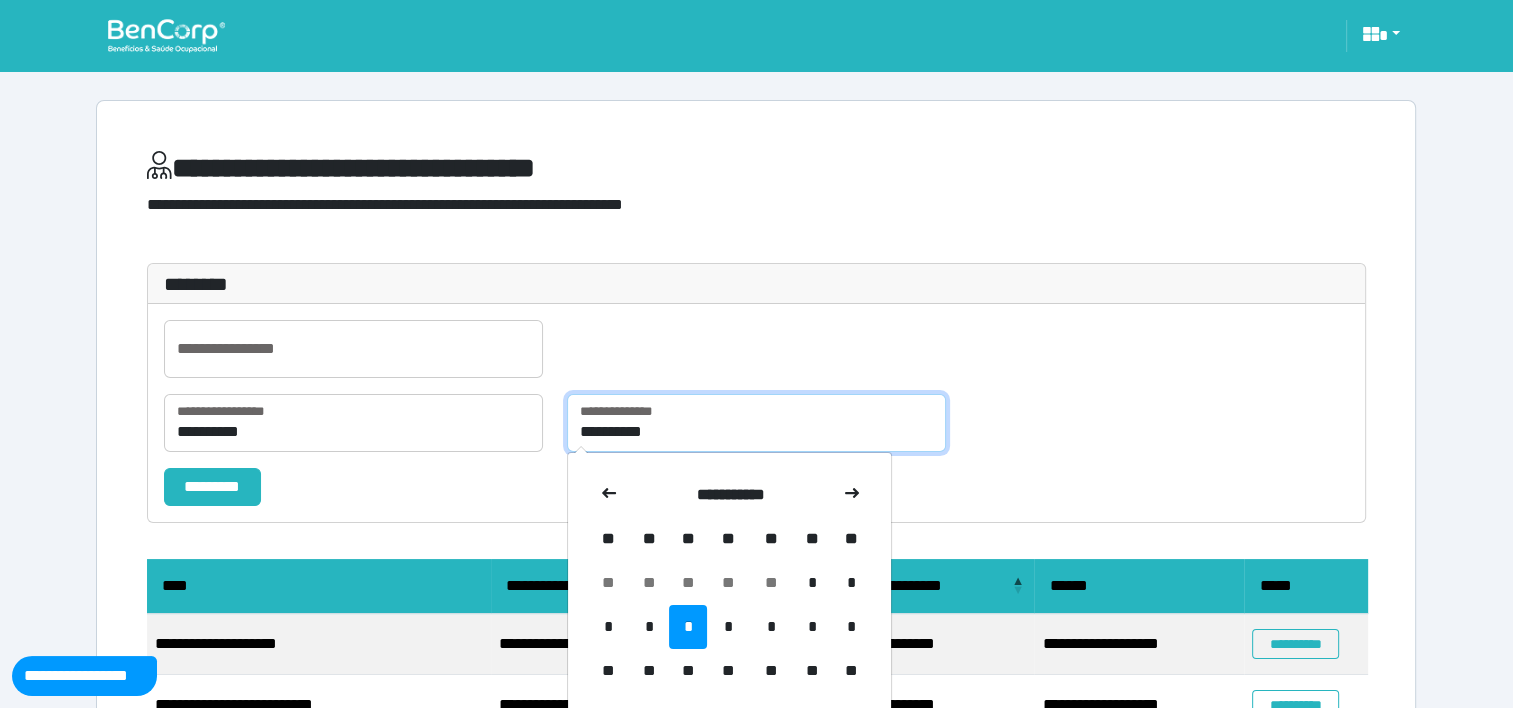 click on "**********" at bounding box center [756, 423] 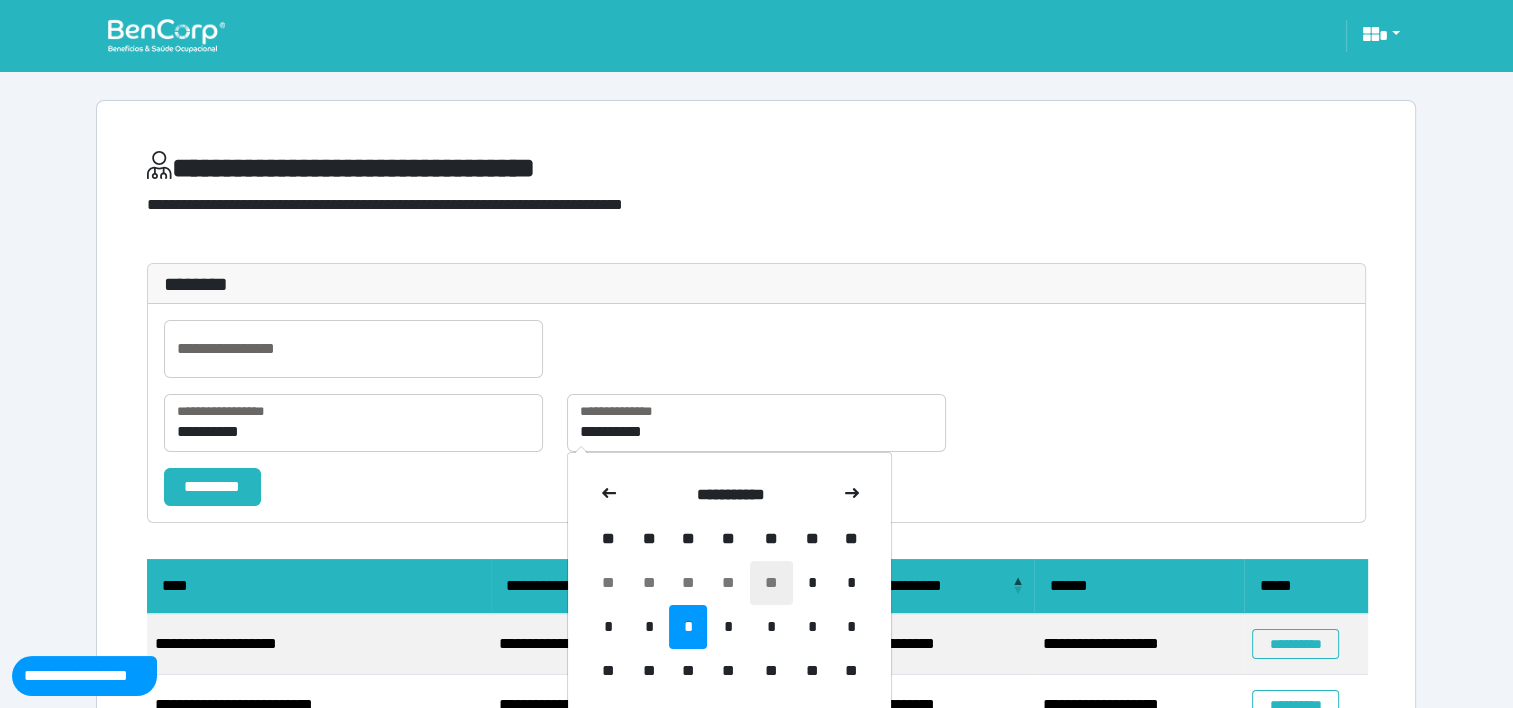 click on "**" at bounding box center [771, 583] 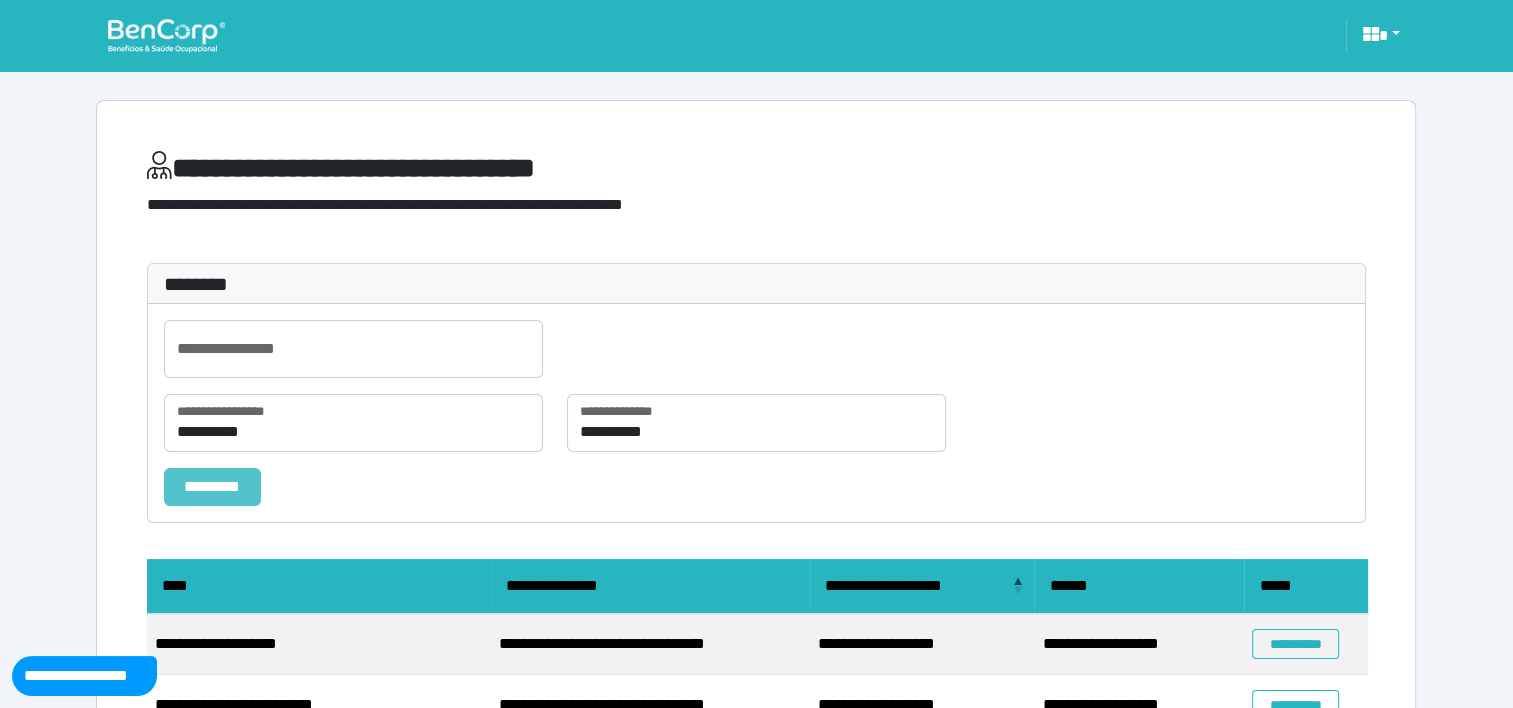 click on "*********" at bounding box center [212, 487] 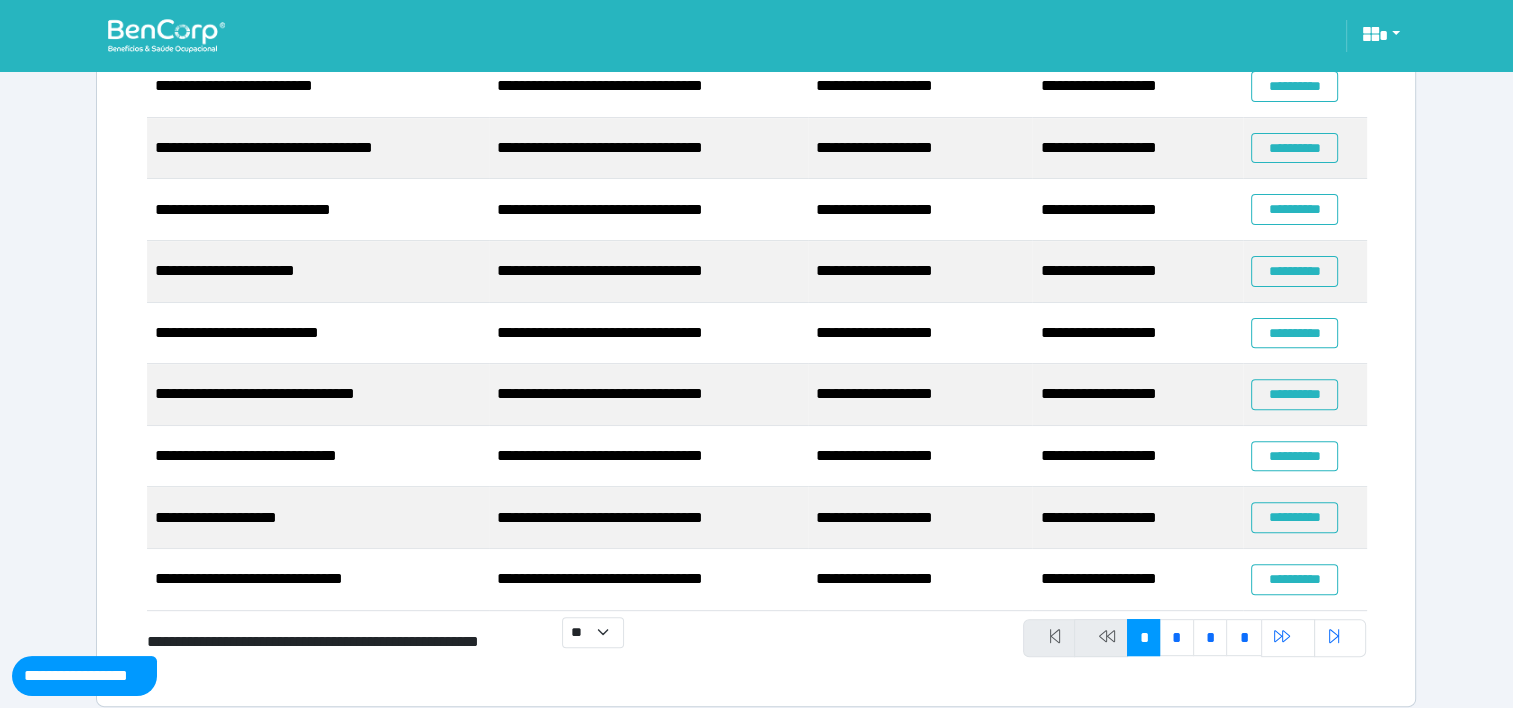 scroll, scrollTop: 637, scrollLeft: 0, axis: vertical 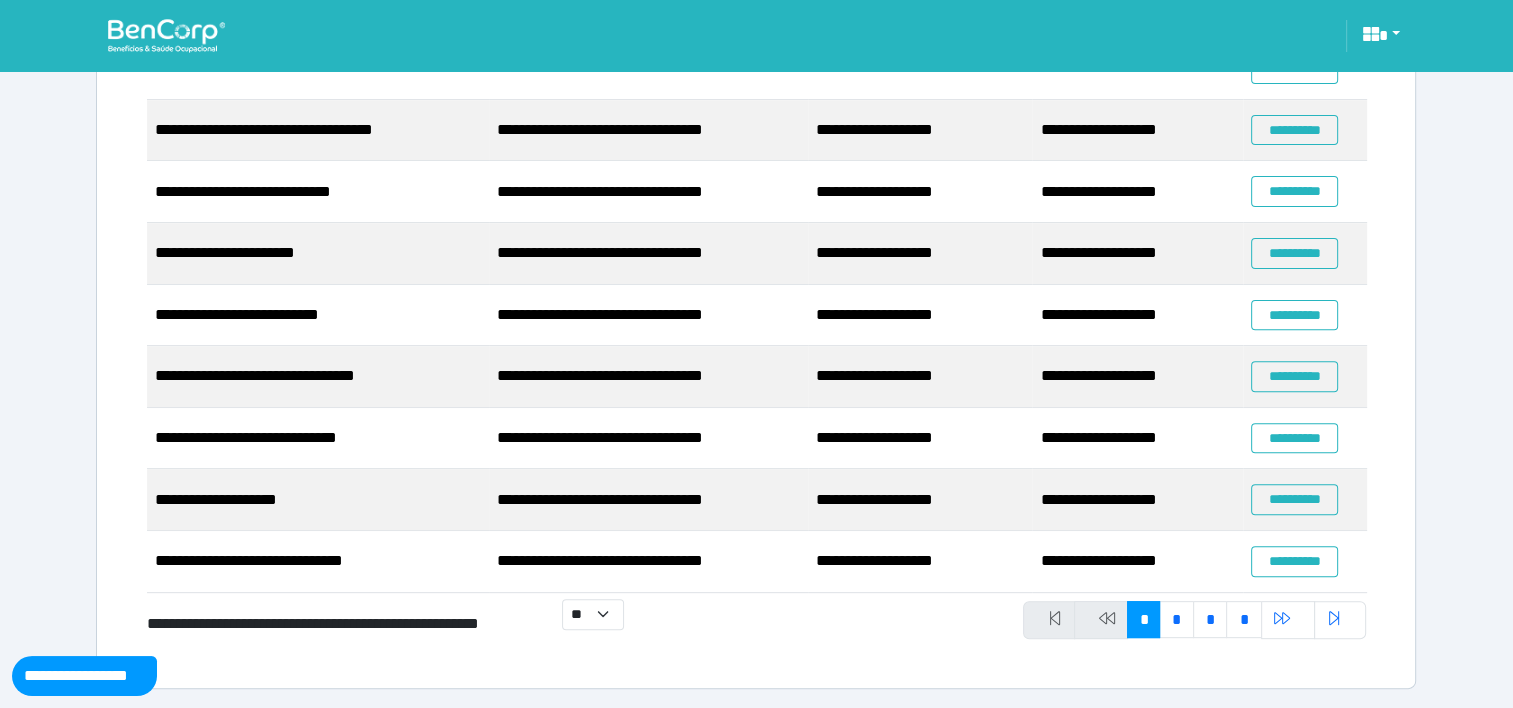 type 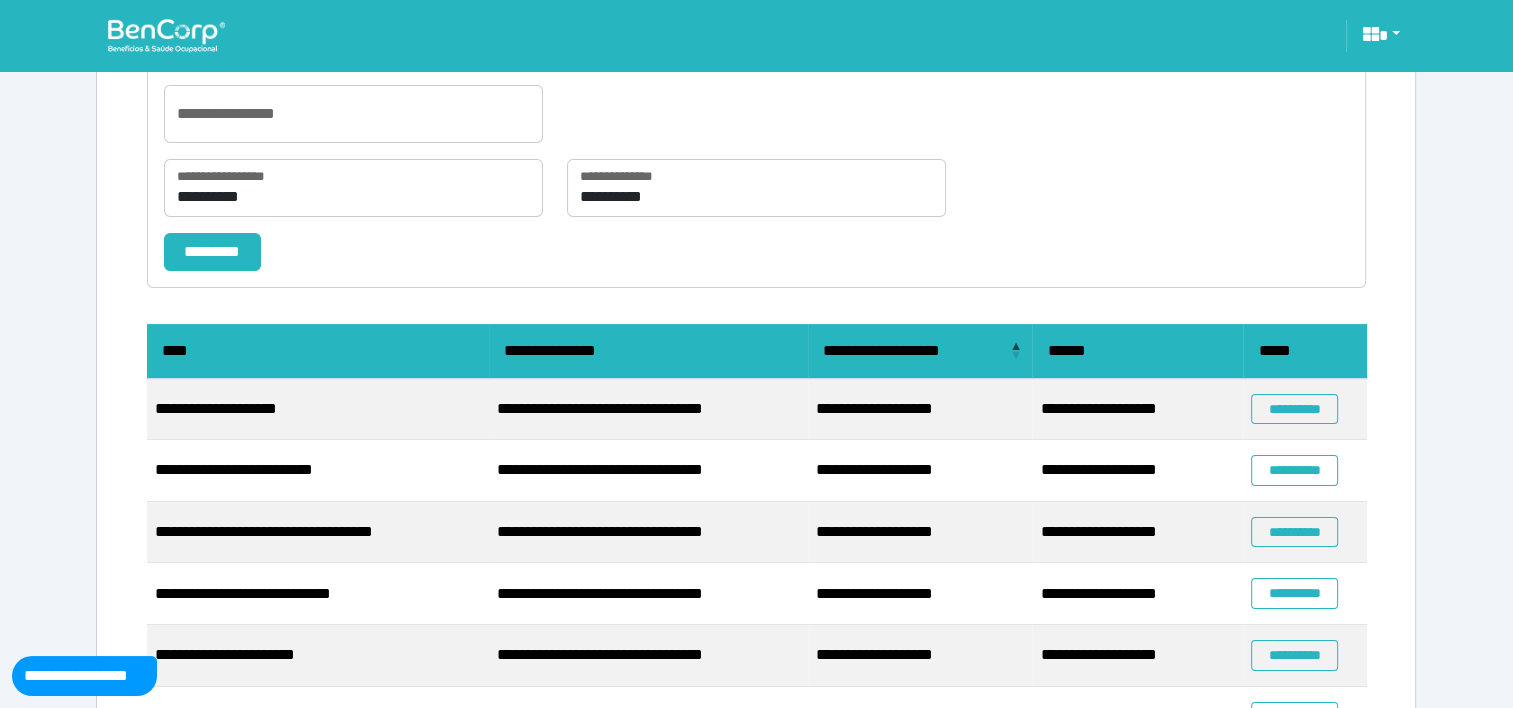 scroll, scrollTop: 232, scrollLeft: 0, axis: vertical 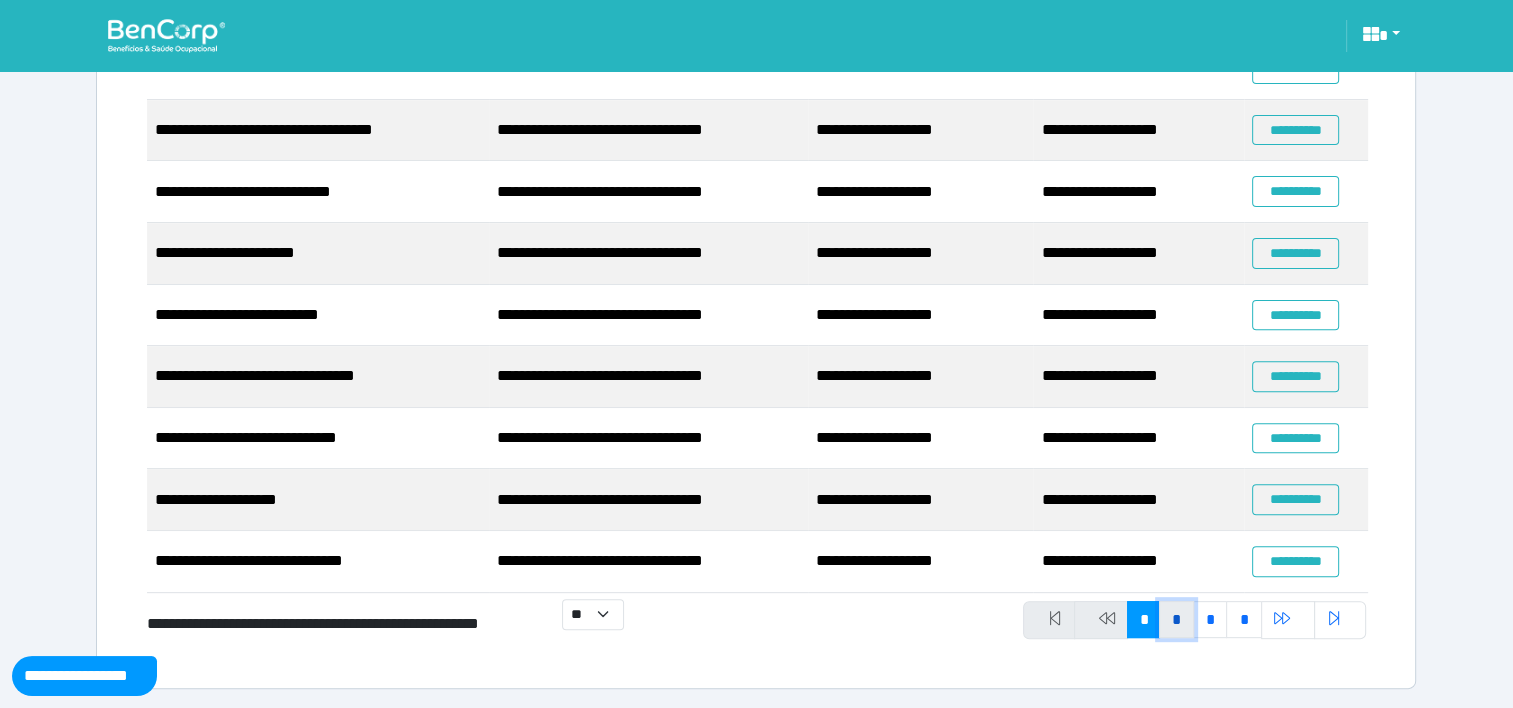 click on "*" at bounding box center [1176, 620] 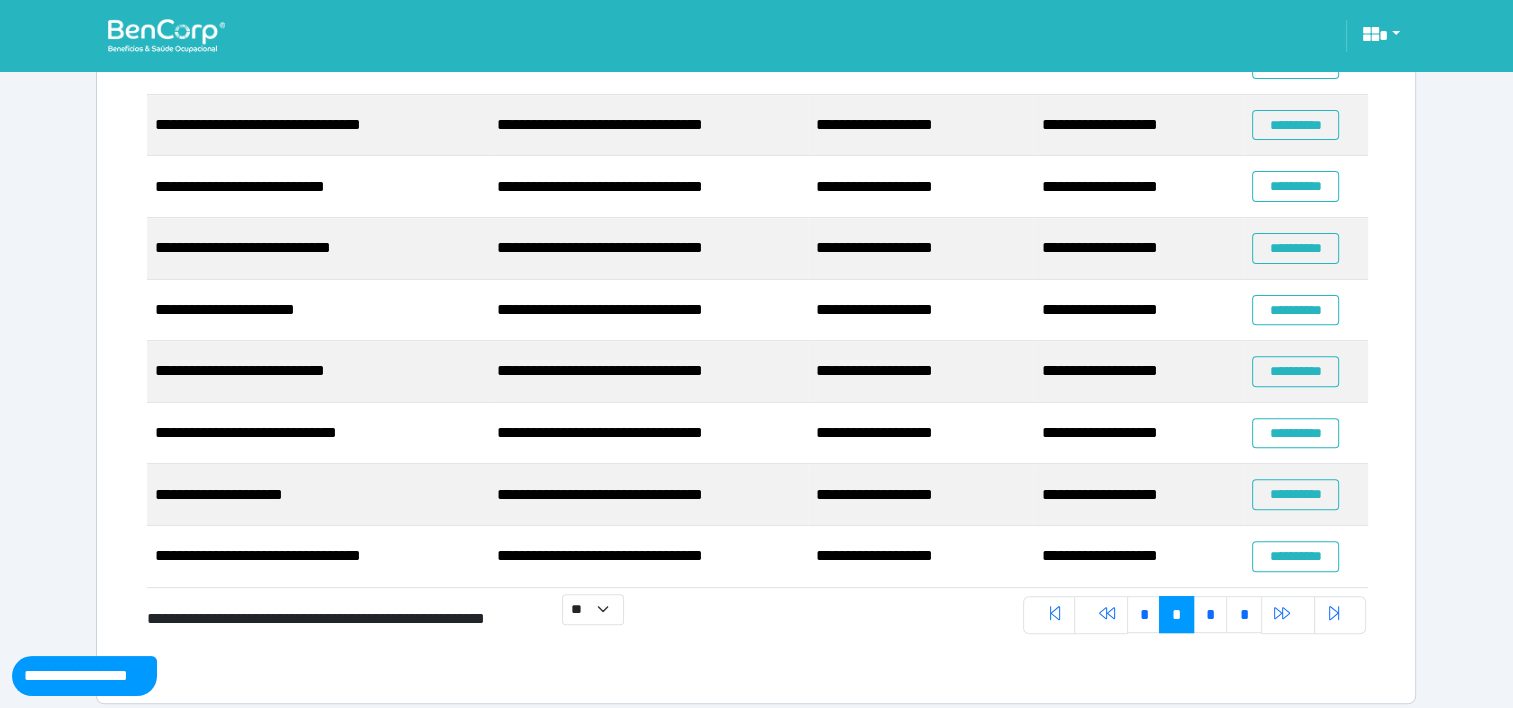 scroll, scrollTop: 657, scrollLeft: 0, axis: vertical 